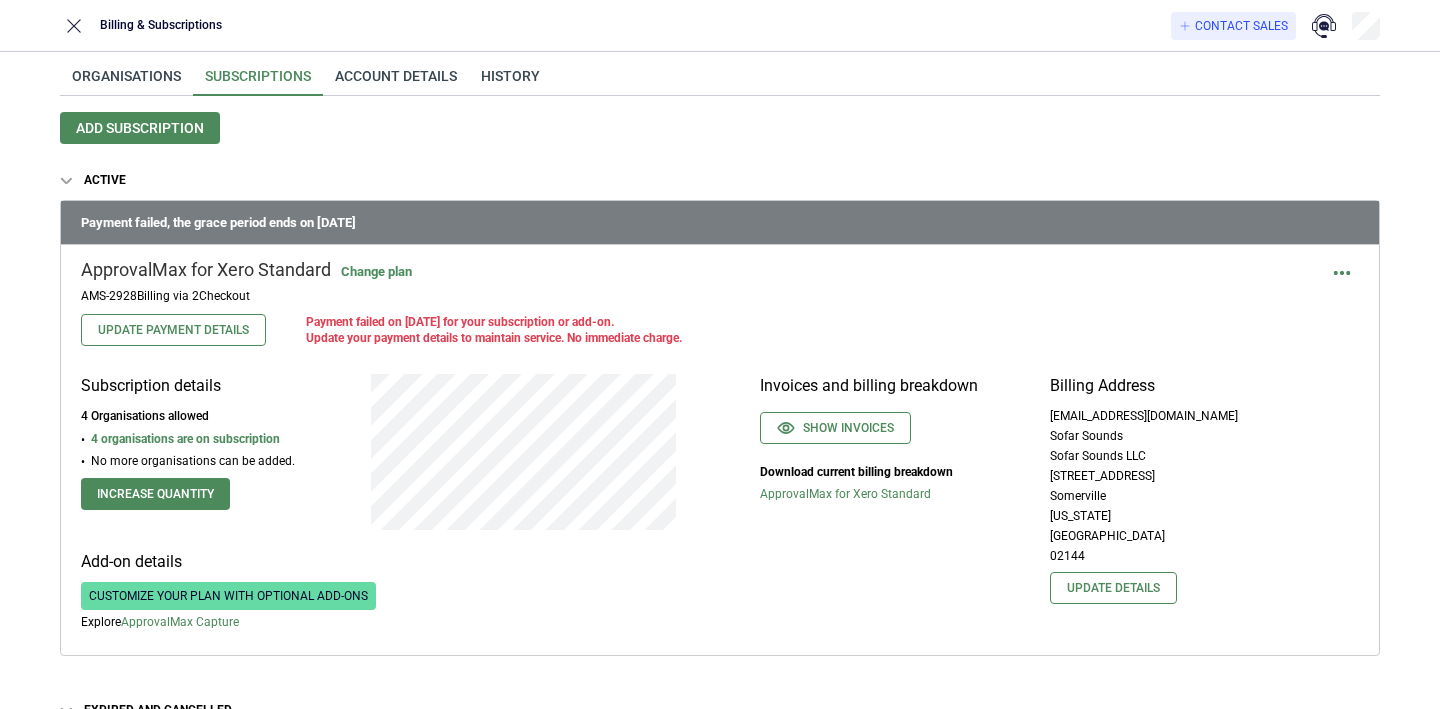 scroll, scrollTop: 0, scrollLeft: 0, axis: both 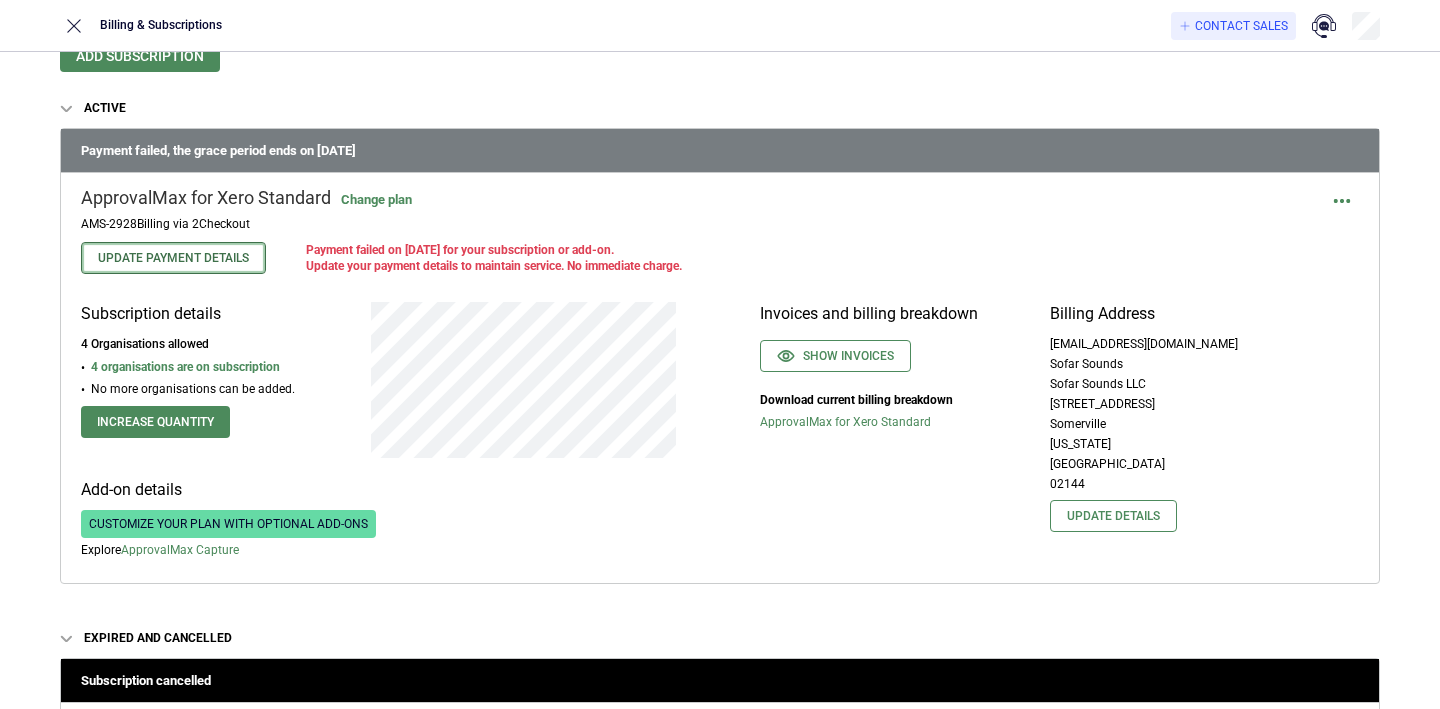 click on "Update Payment Details" at bounding box center (173, 258) 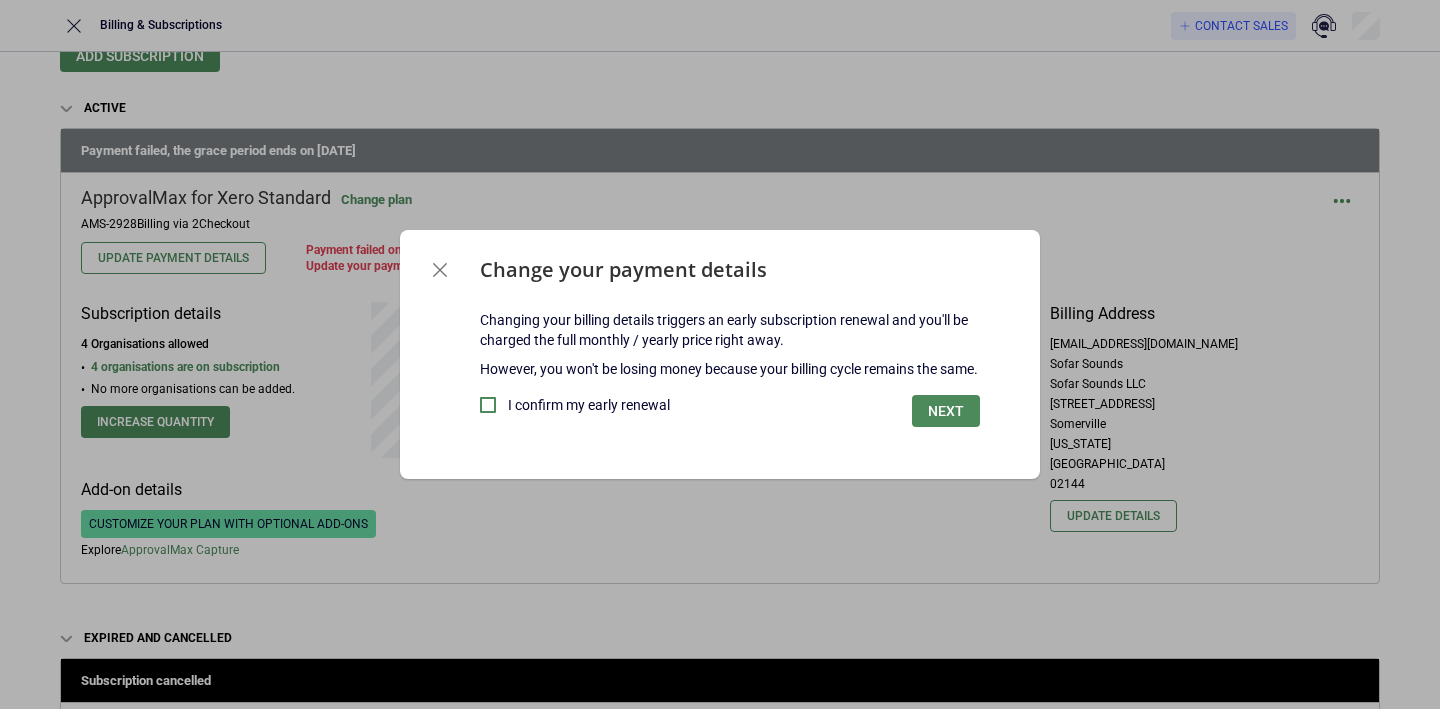click at bounding box center [440, 270] 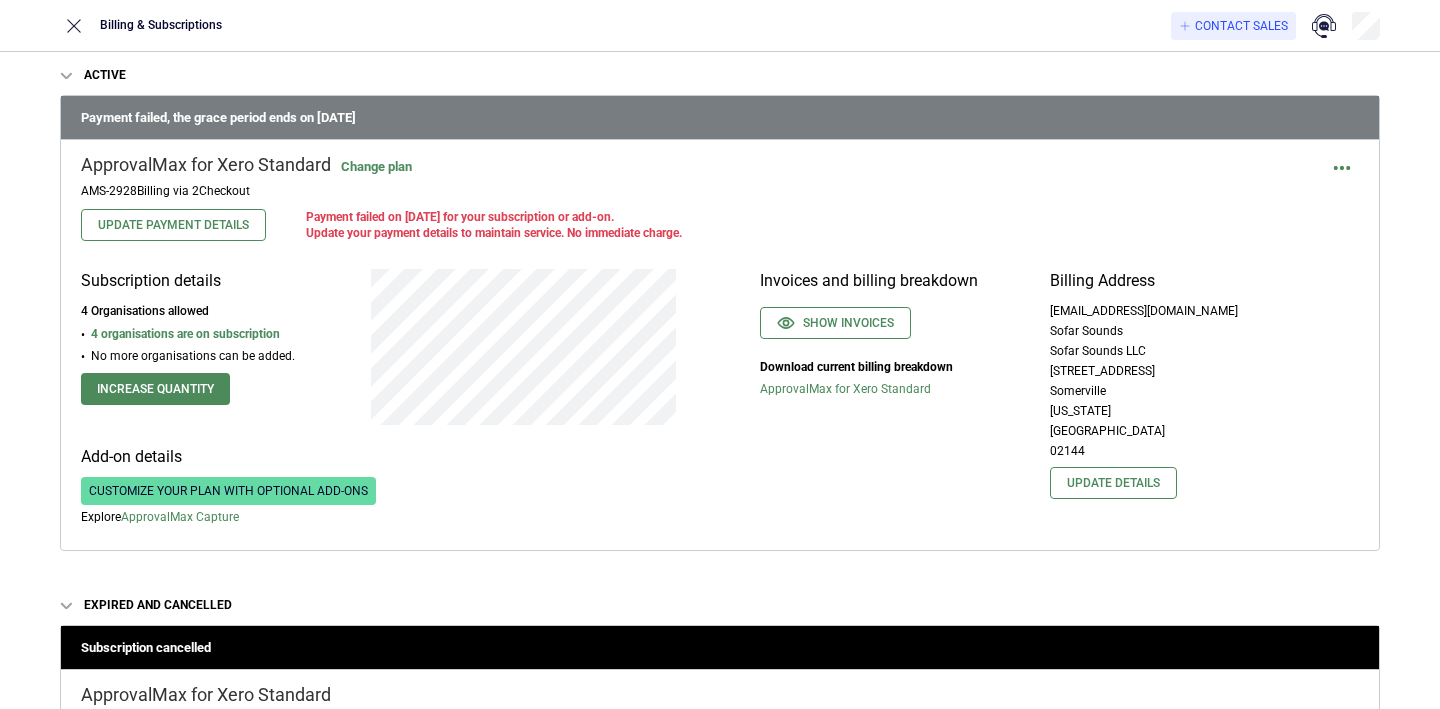 scroll, scrollTop: 99, scrollLeft: 0, axis: vertical 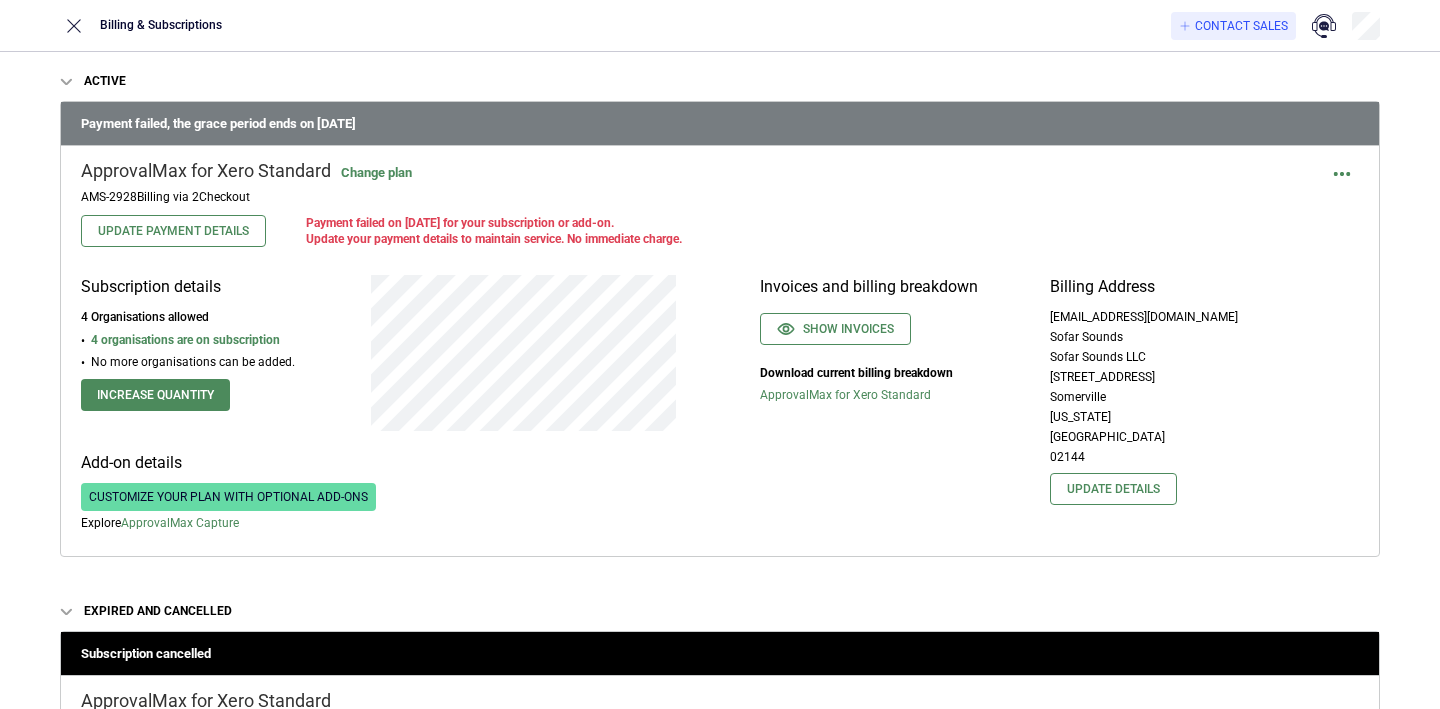 click on "Subscription details 4 Organisations allowed 4 organisations are on subscription No more organisations can be added. Increase quantity" at bounding box center (206, 343) 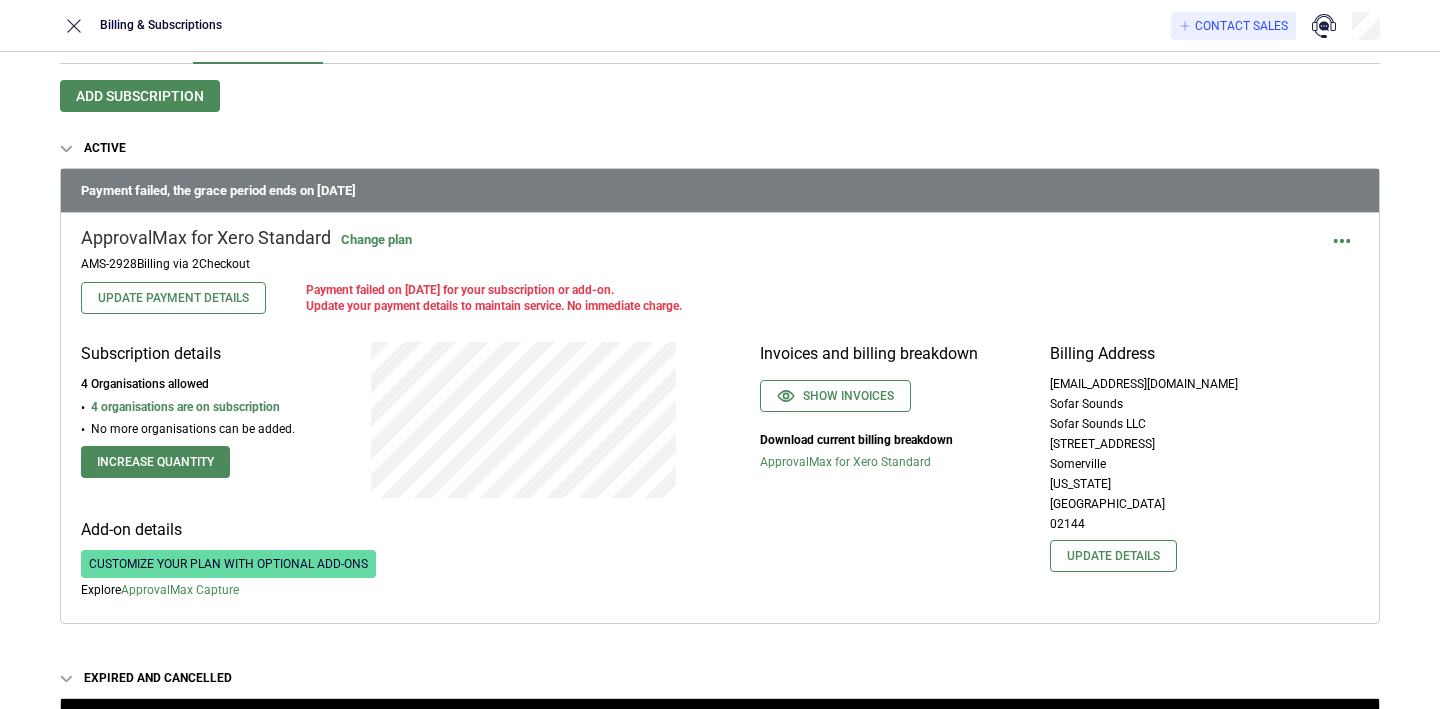scroll, scrollTop: 0, scrollLeft: 0, axis: both 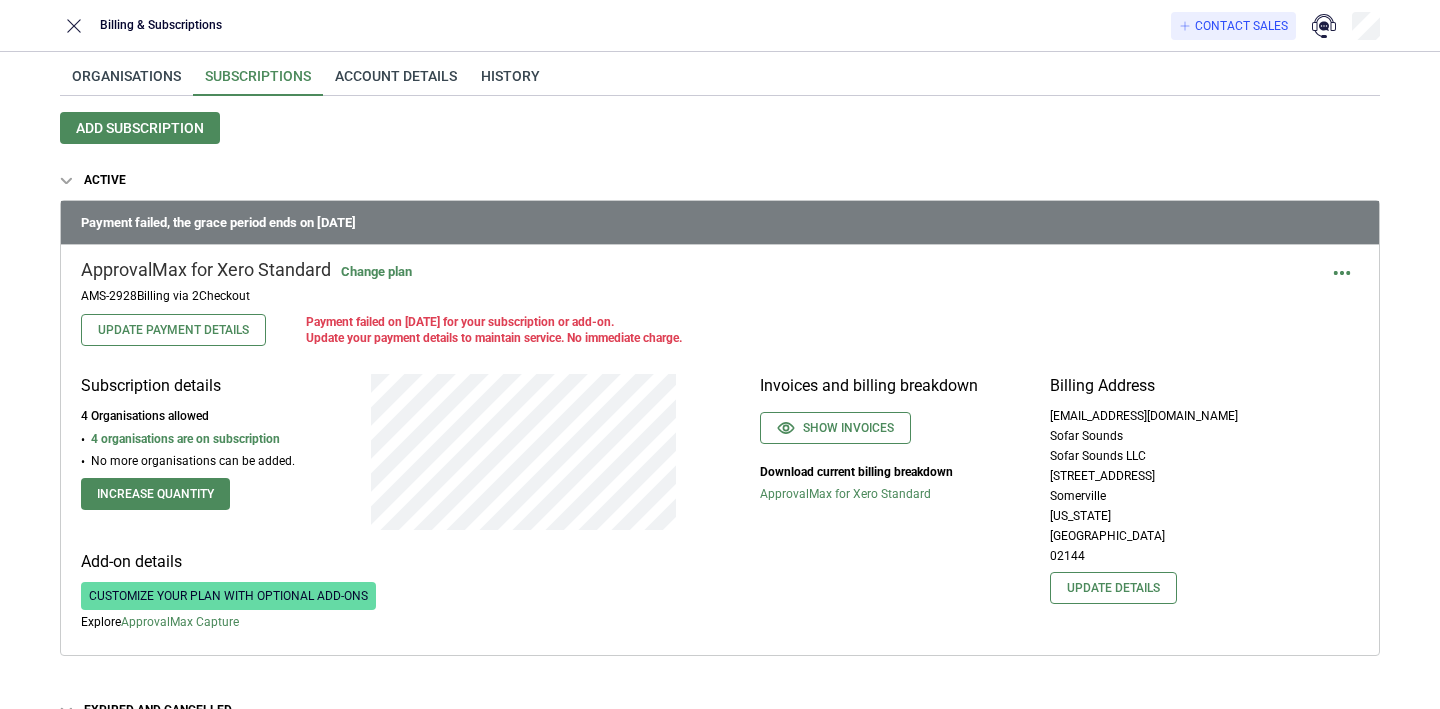 click on "Organisations Subscriptions Account details History Add subscription Active Payment failed, the grace period ends on [DATE] ApprovalMax for Xero Standard Change plan AMS-2928  Billing via 2Checkout Update Payment Details Payment failed on [DATE] for your subscription or add-on. Update your payment details to maintain service. No immediate charge. Subscription details 4 Organisations allowed 4 organisations are on subscription No more organisations can be added. Increase quantity Add-on details Customize your plan with optional add-ons Explore  ApprovalMax Capture Invoices and billing breakdown Show invoices Download current billing breakdown ApprovalMax for Xero Standard Billing Address [EMAIL_ADDRESS][DOMAIN_NAME] Sofar Sounds Sofar Sounds LLC [STREET_ADDRESS][US_STATE] Update details Expired and cancelled Subscription cancelled ApprovalMax for Xero Standard AMS-2929  Billing via 2Checkout Subscription details 4 Organisations were allowed Show invoices" at bounding box center [720, 607] 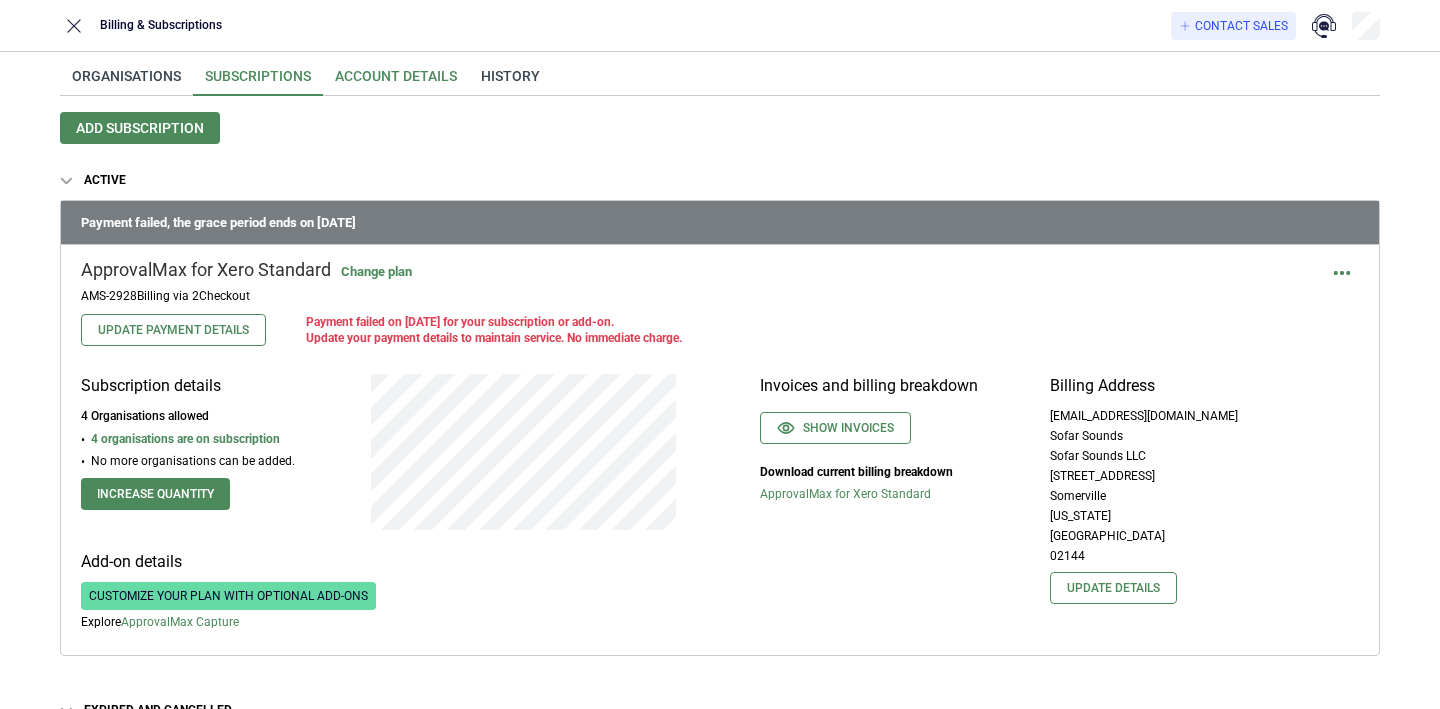 click on "Account details" at bounding box center [396, 82] 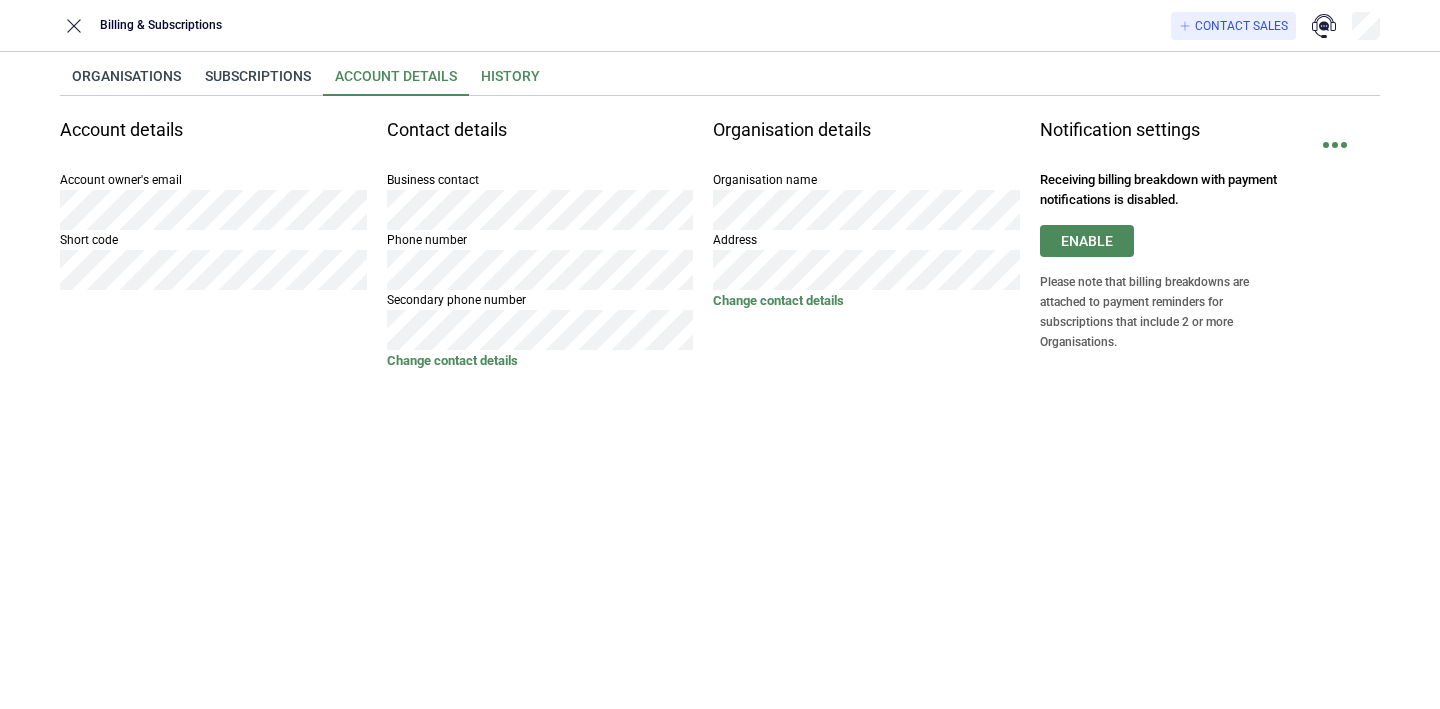 click on "History" at bounding box center [510, 82] 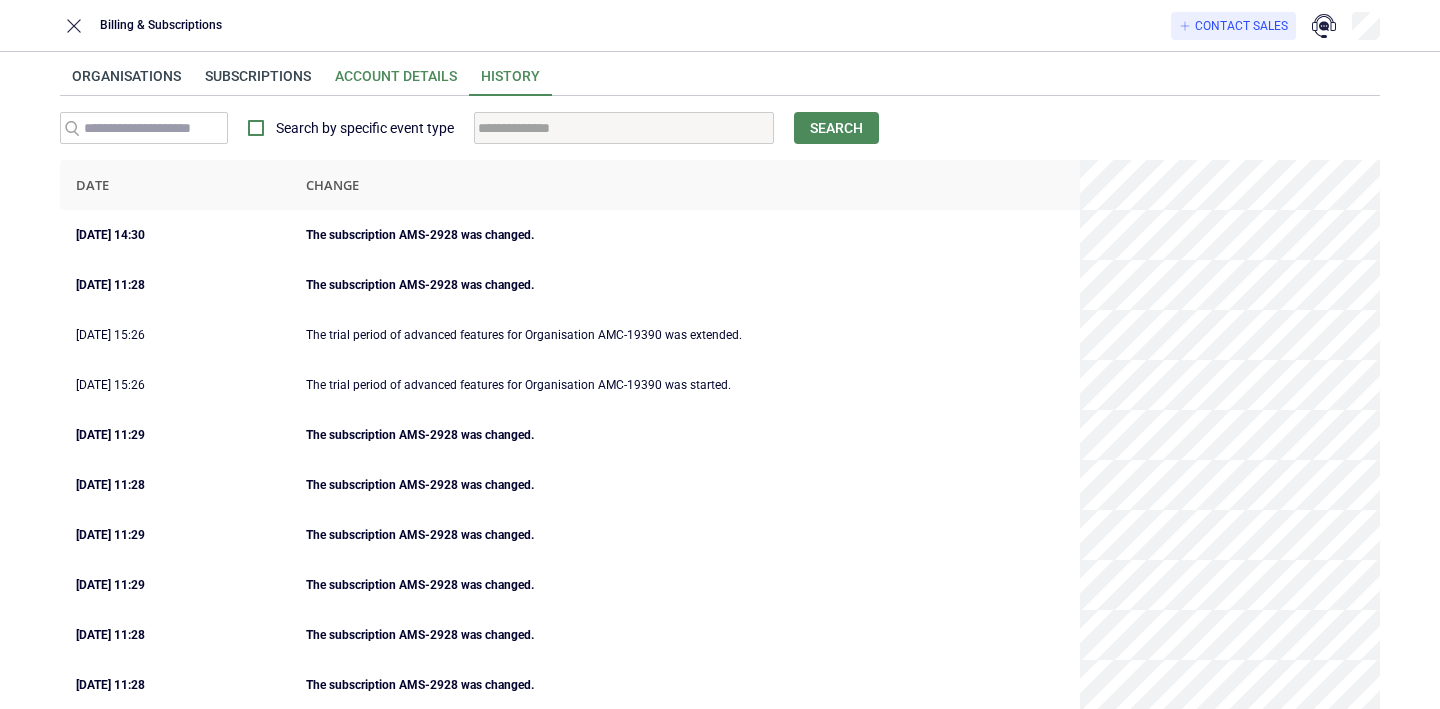 click on "Account details" at bounding box center (396, 82) 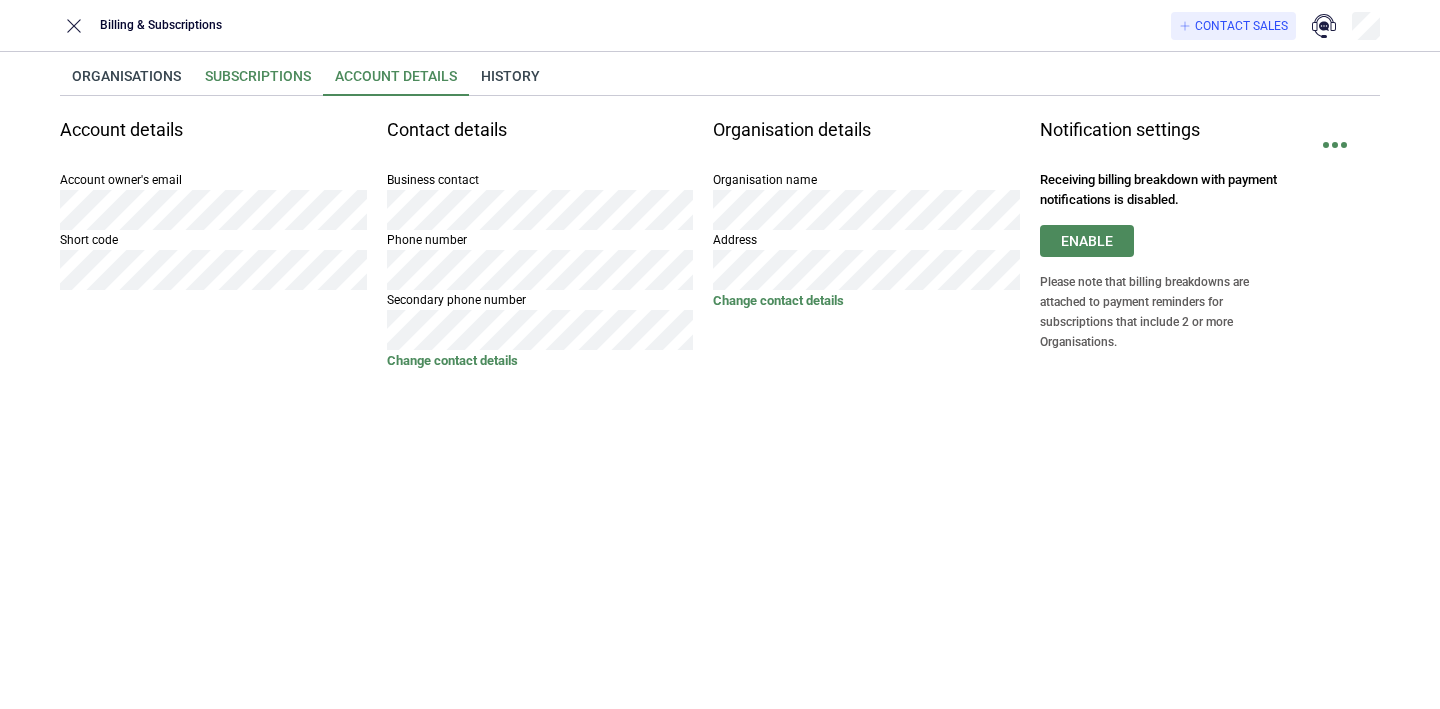 click on "Subscriptions" at bounding box center [258, 82] 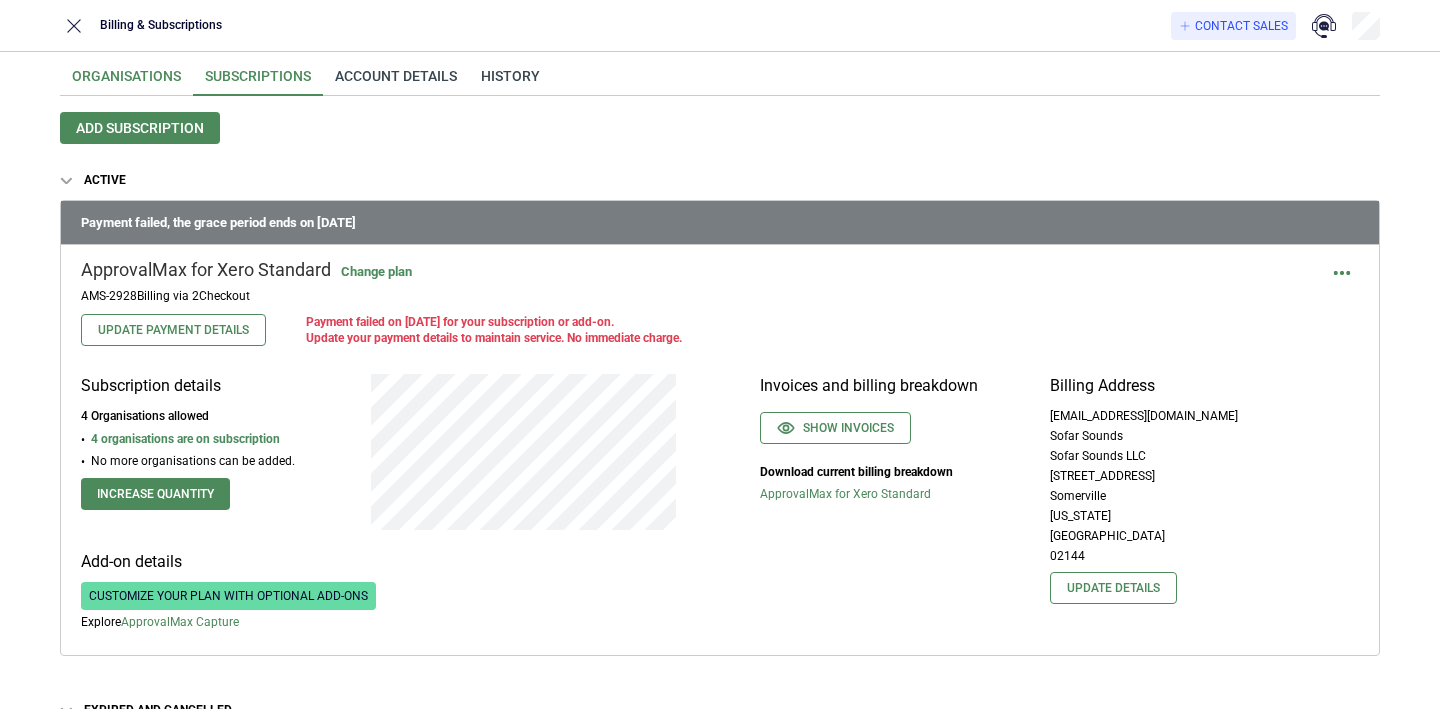 click on "Organisations" at bounding box center (126, 82) 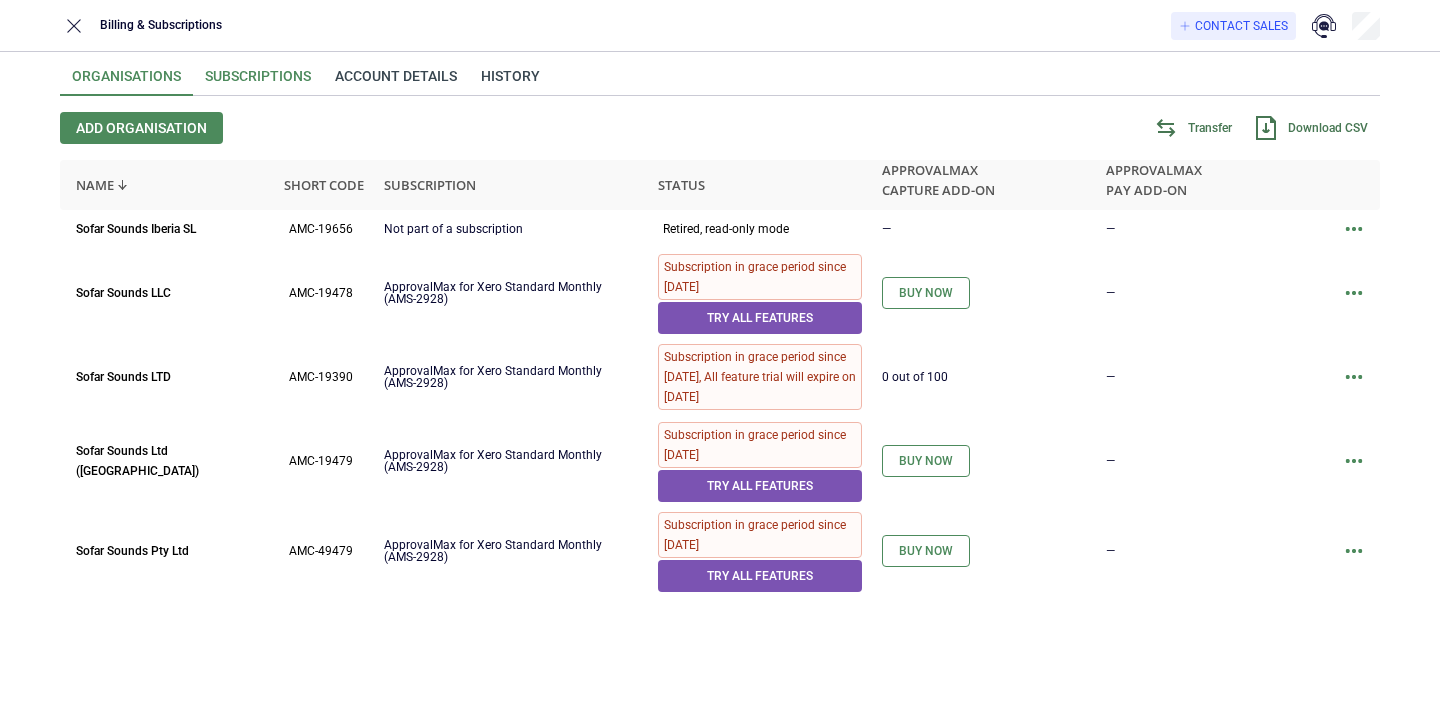 click on "Subscriptions" at bounding box center [258, 82] 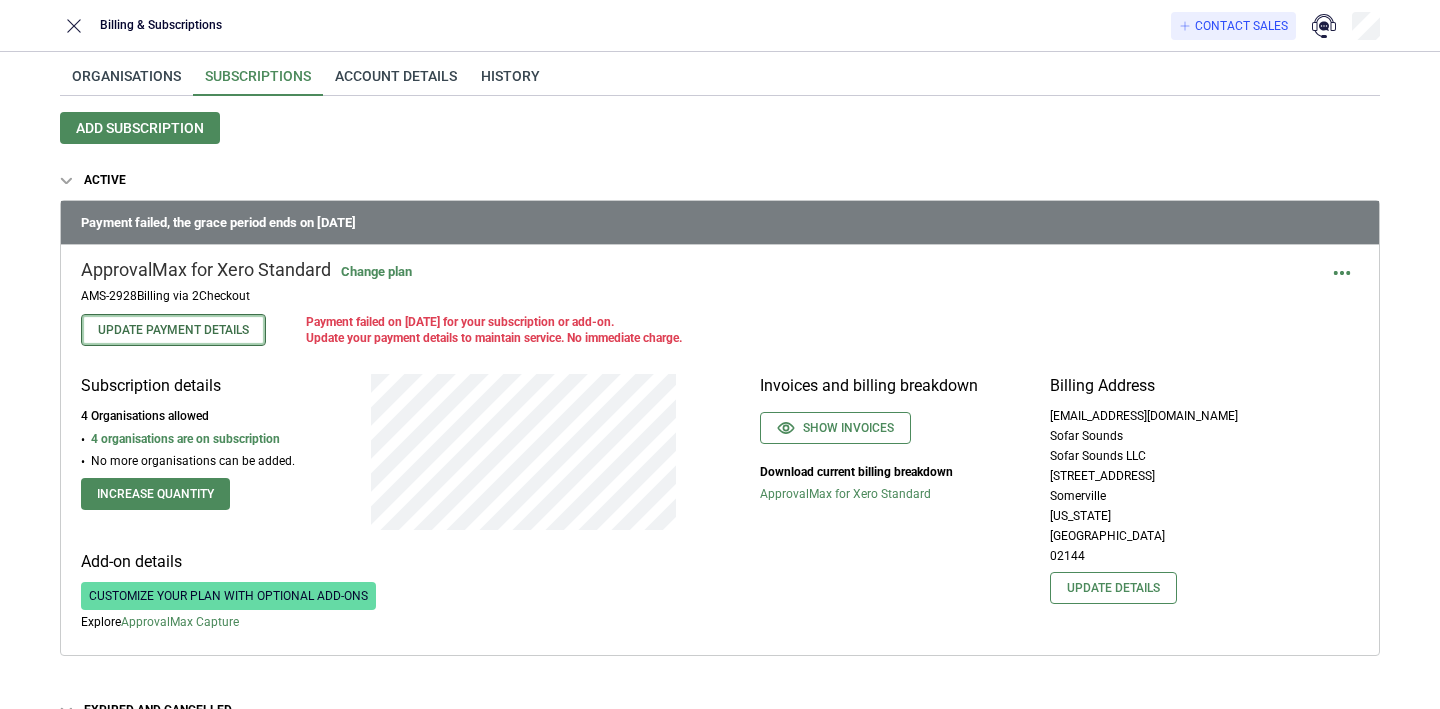 click on "Update Payment Details" at bounding box center [173, 330] 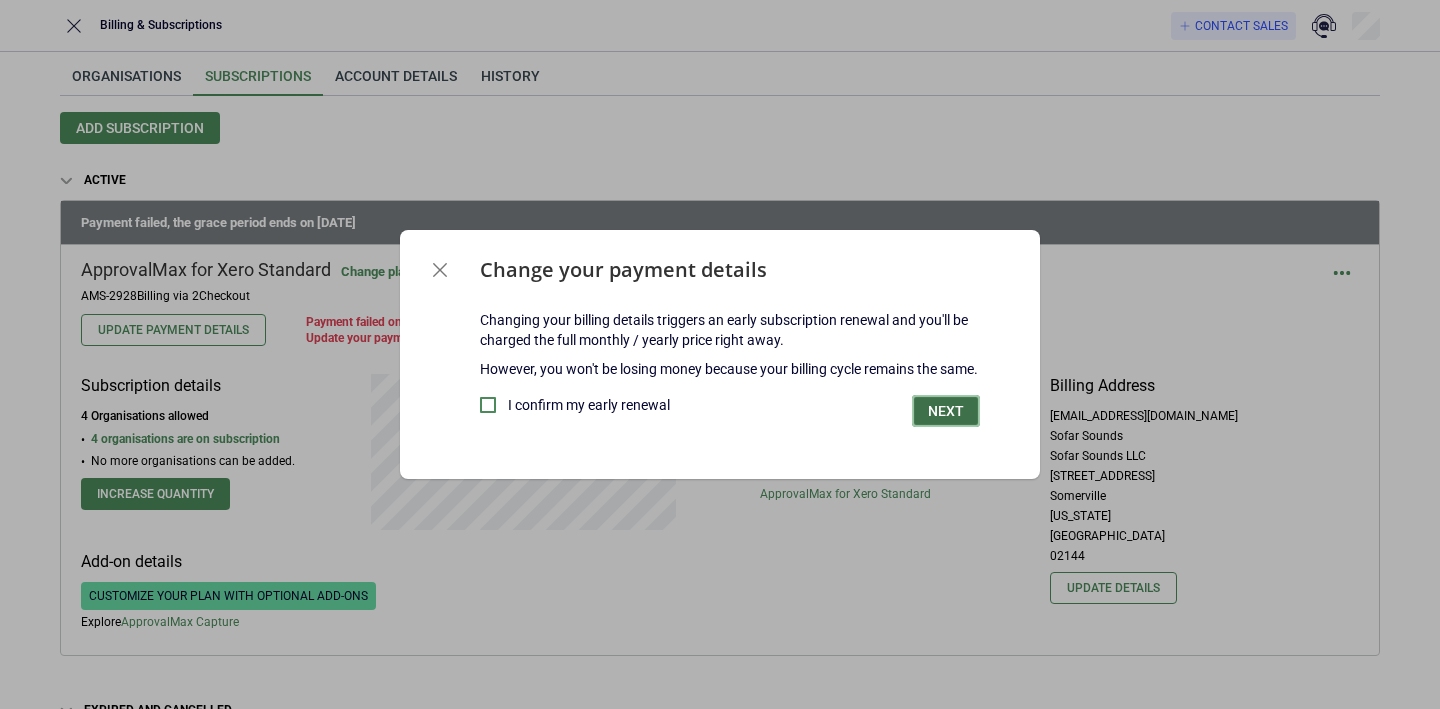 click on "Next" at bounding box center [946, 411] 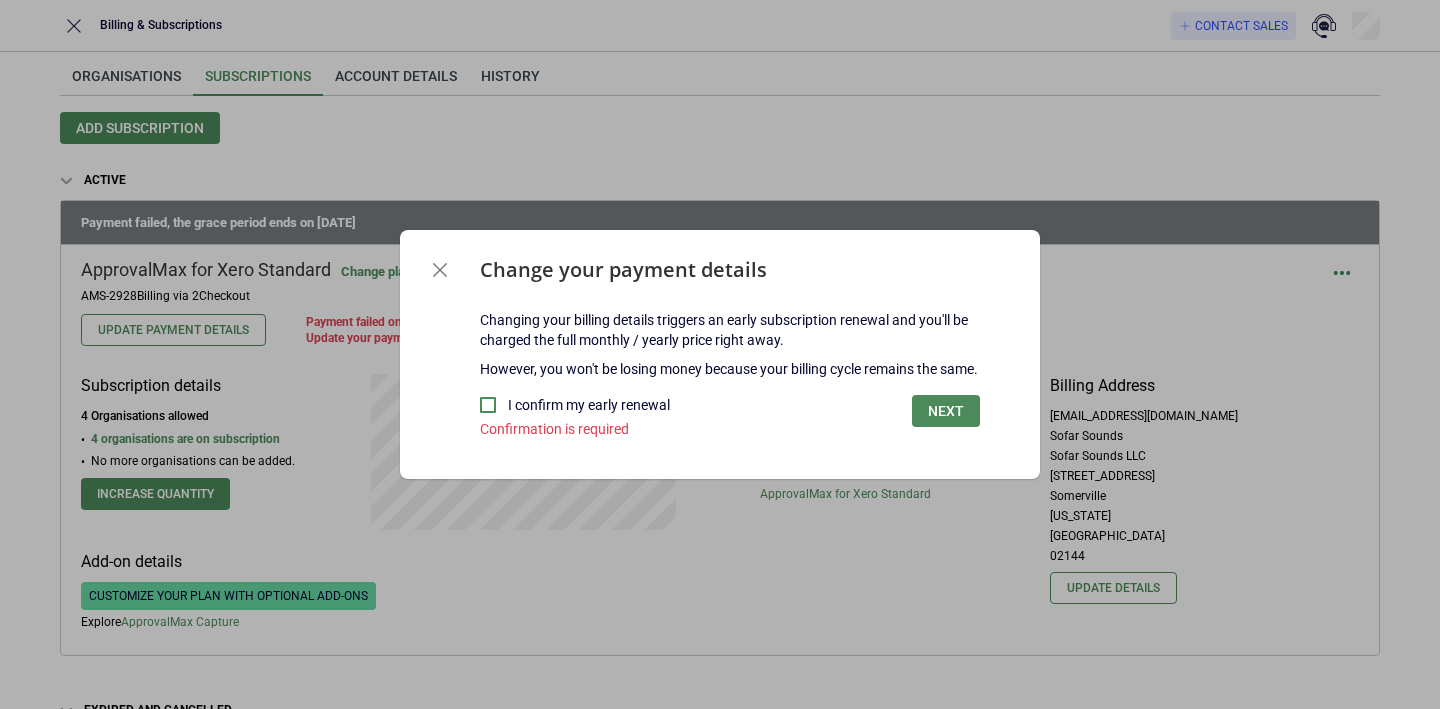 click on "I confirm my early renewal" at bounding box center (589, 405) 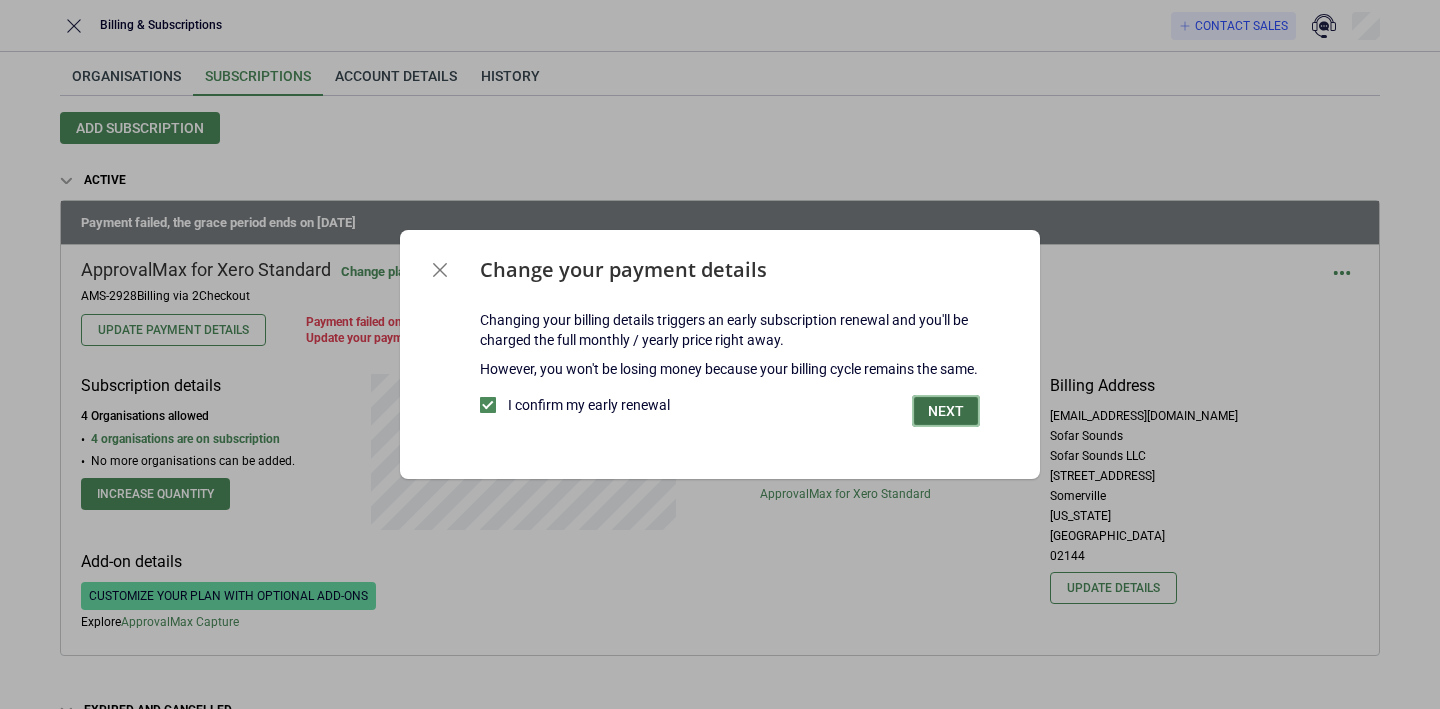 click on "Next" at bounding box center [946, 411] 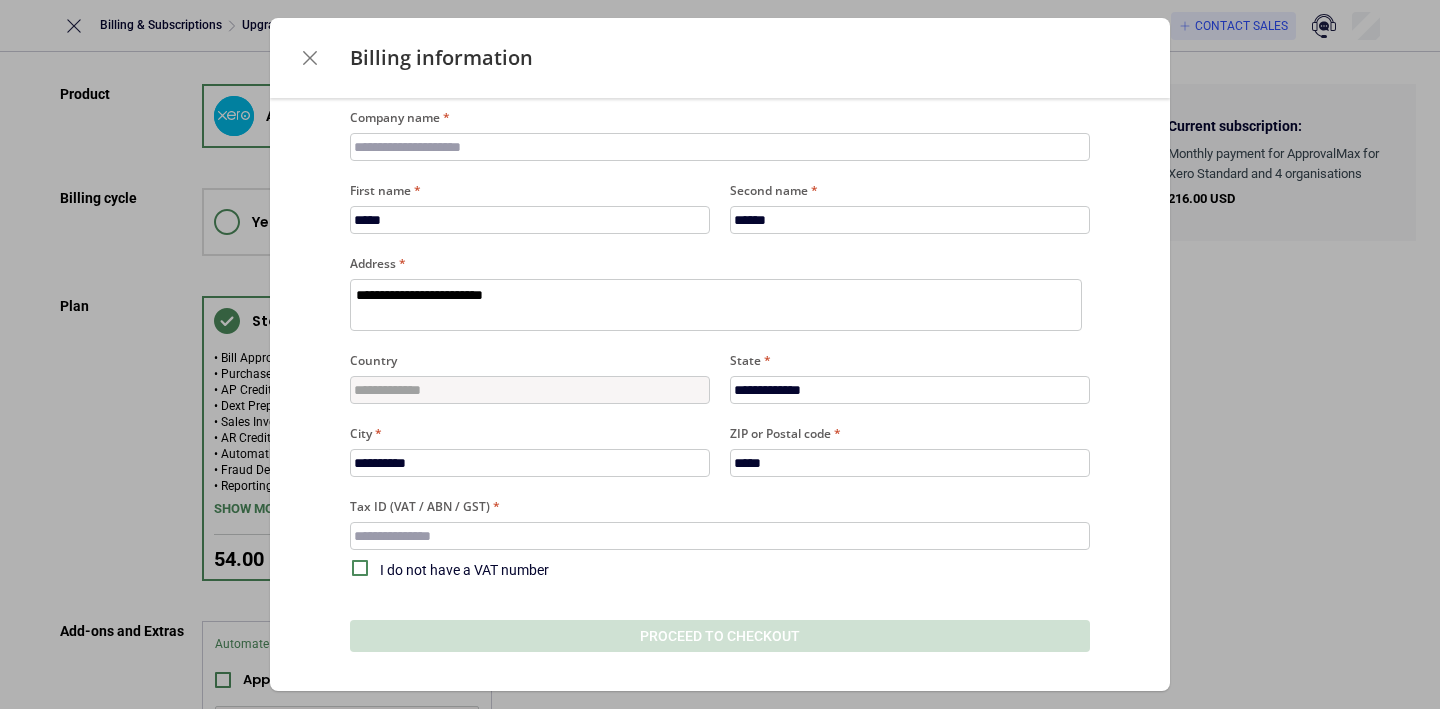 scroll, scrollTop: 0, scrollLeft: 0, axis: both 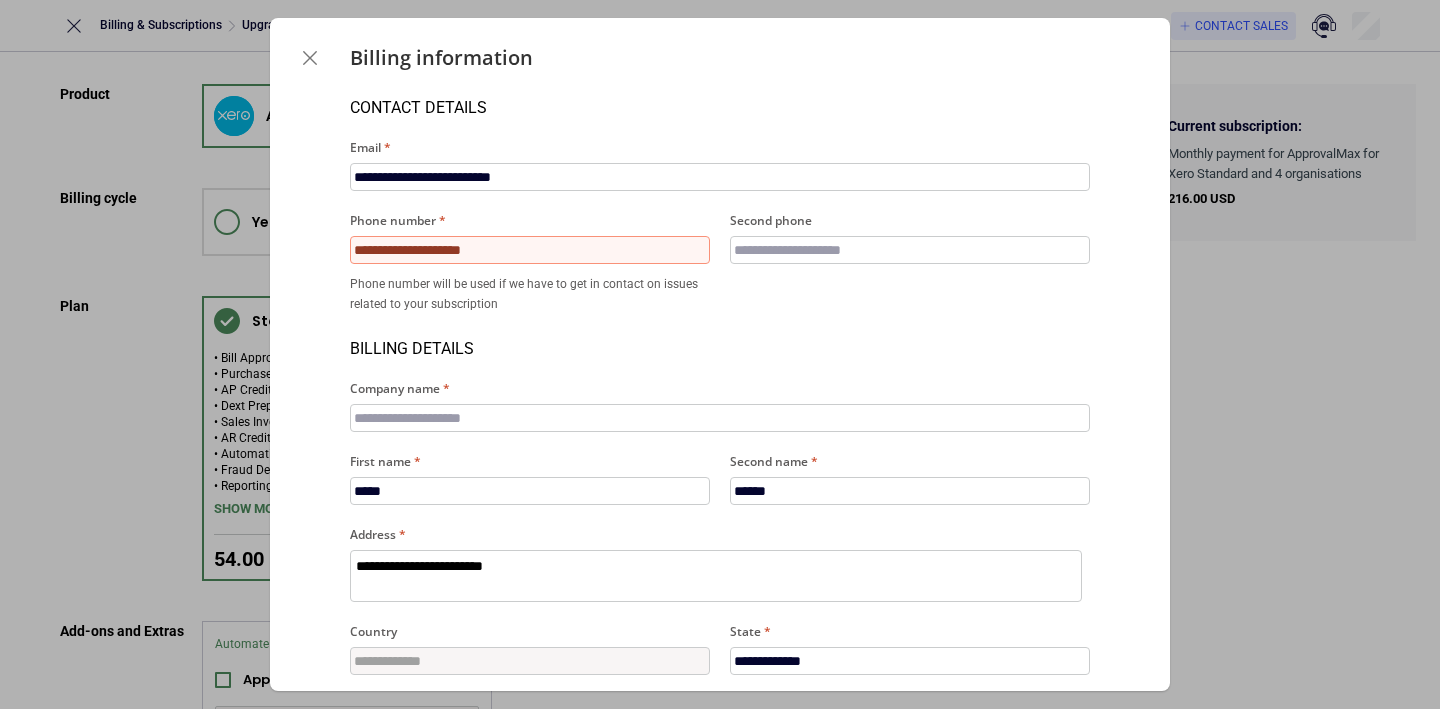 click at bounding box center [310, 58] 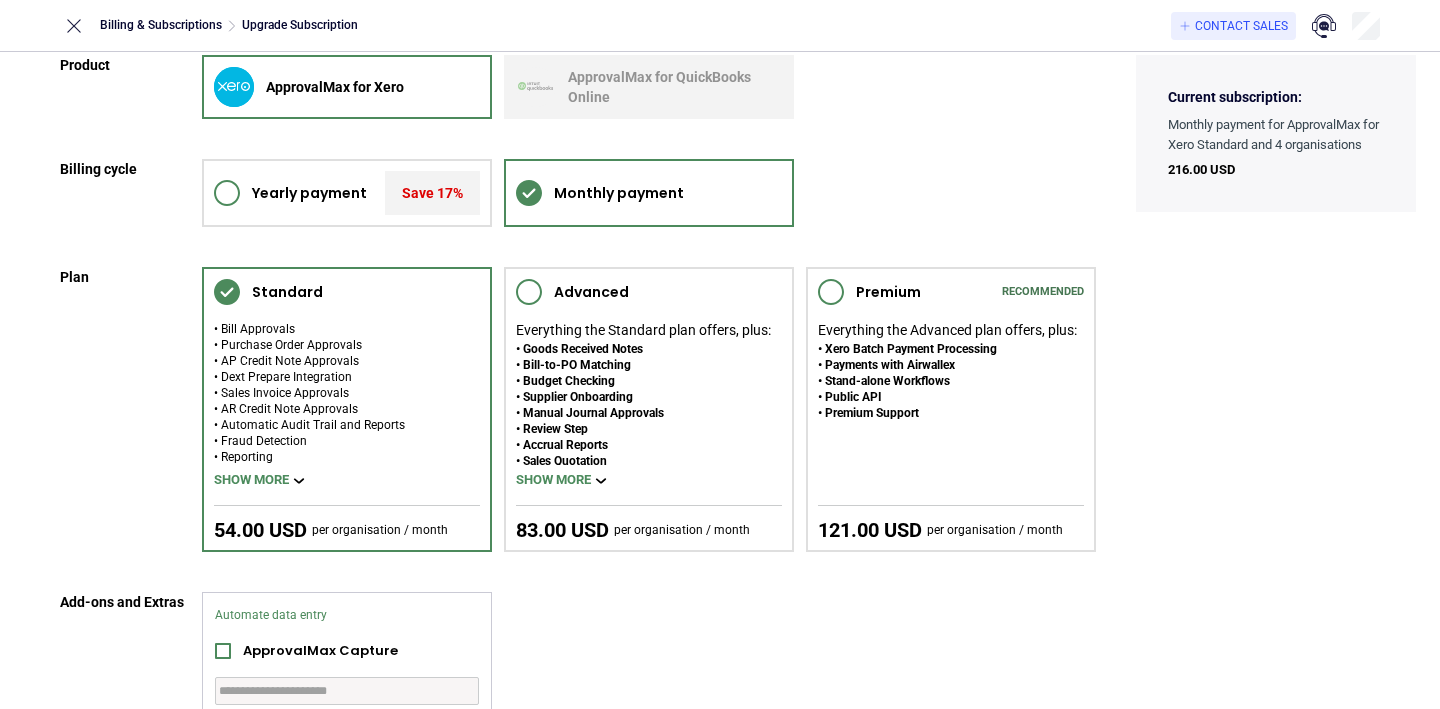 scroll, scrollTop: 38, scrollLeft: 0, axis: vertical 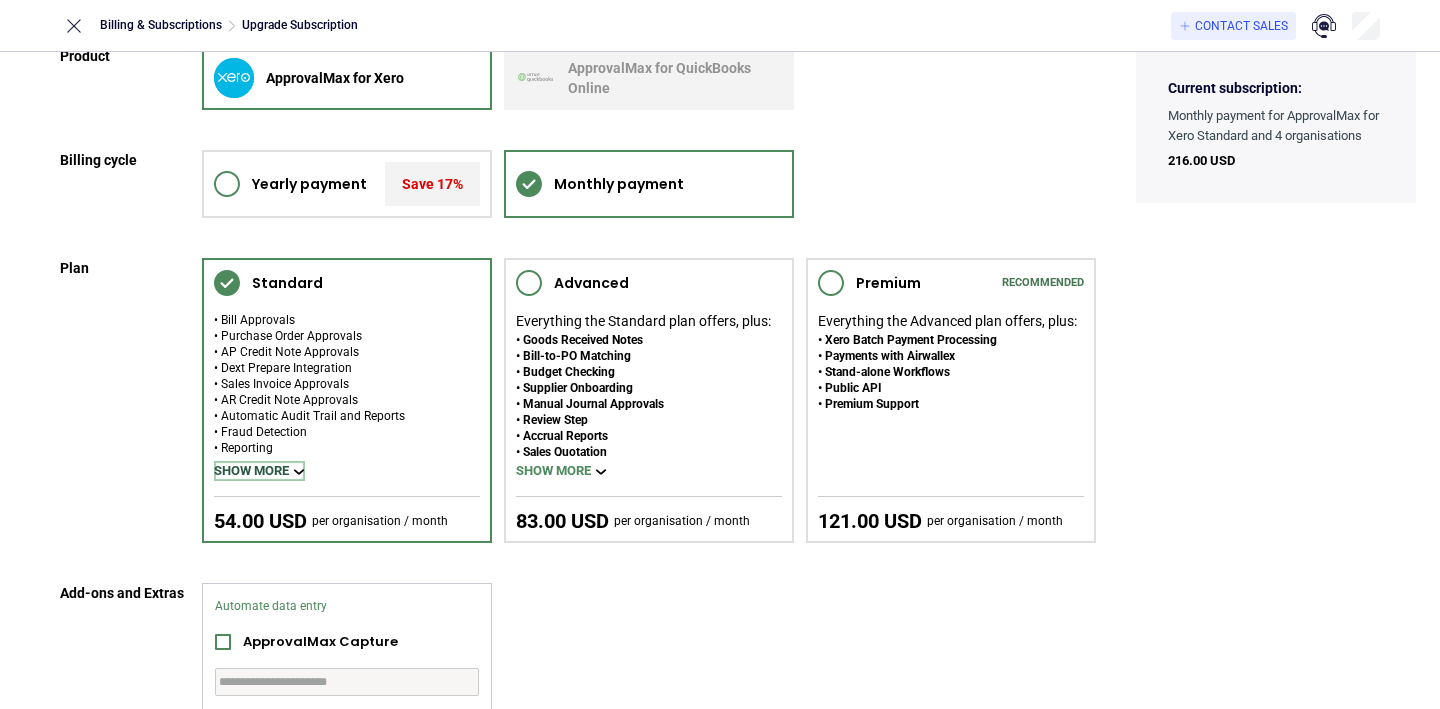 click 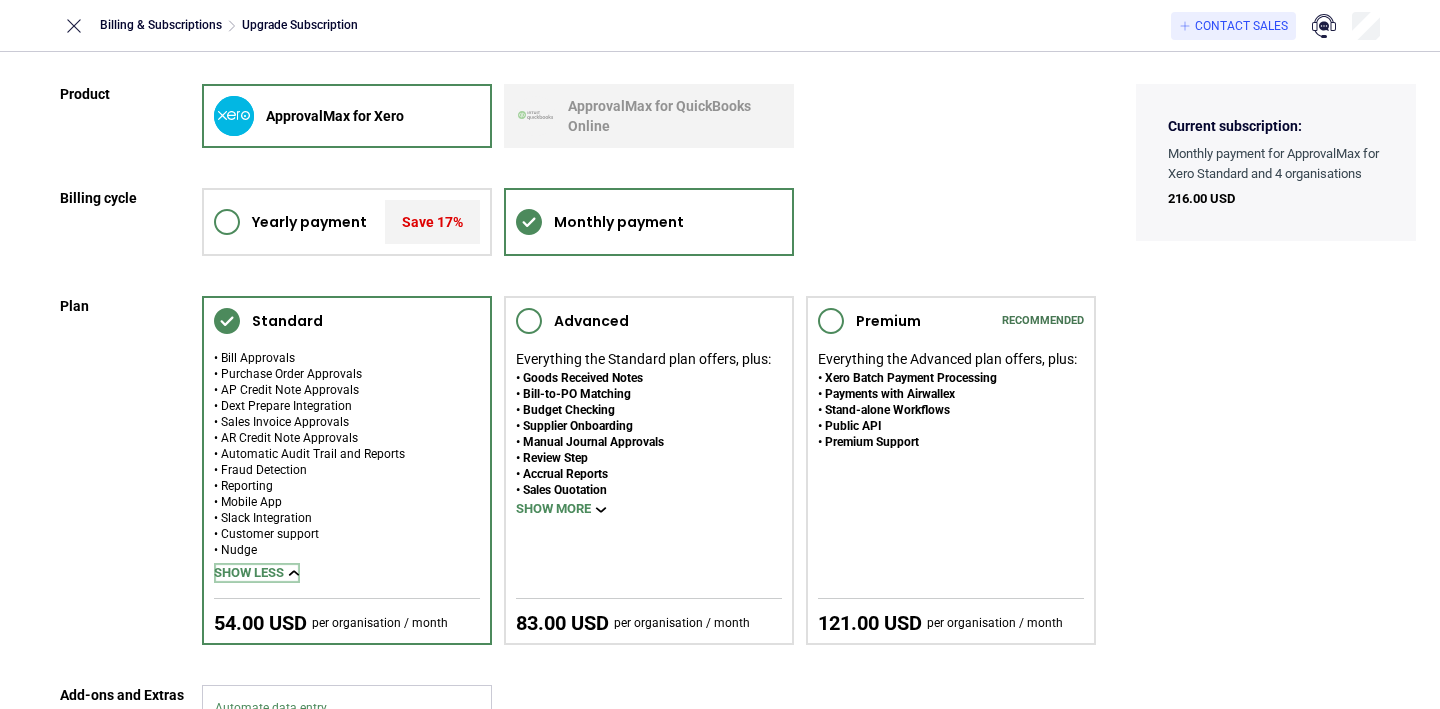scroll, scrollTop: 350, scrollLeft: 0, axis: vertical 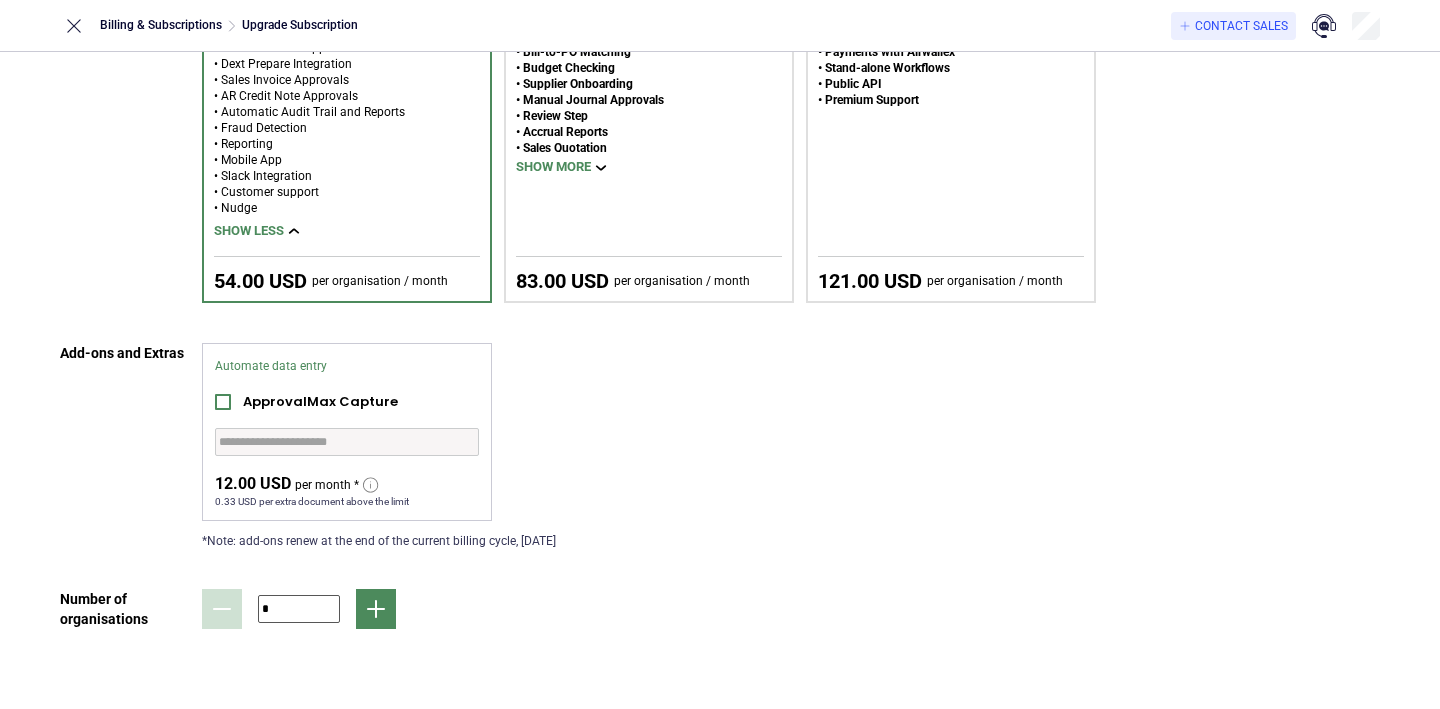 click on "*" at bounding box center (299, 609) 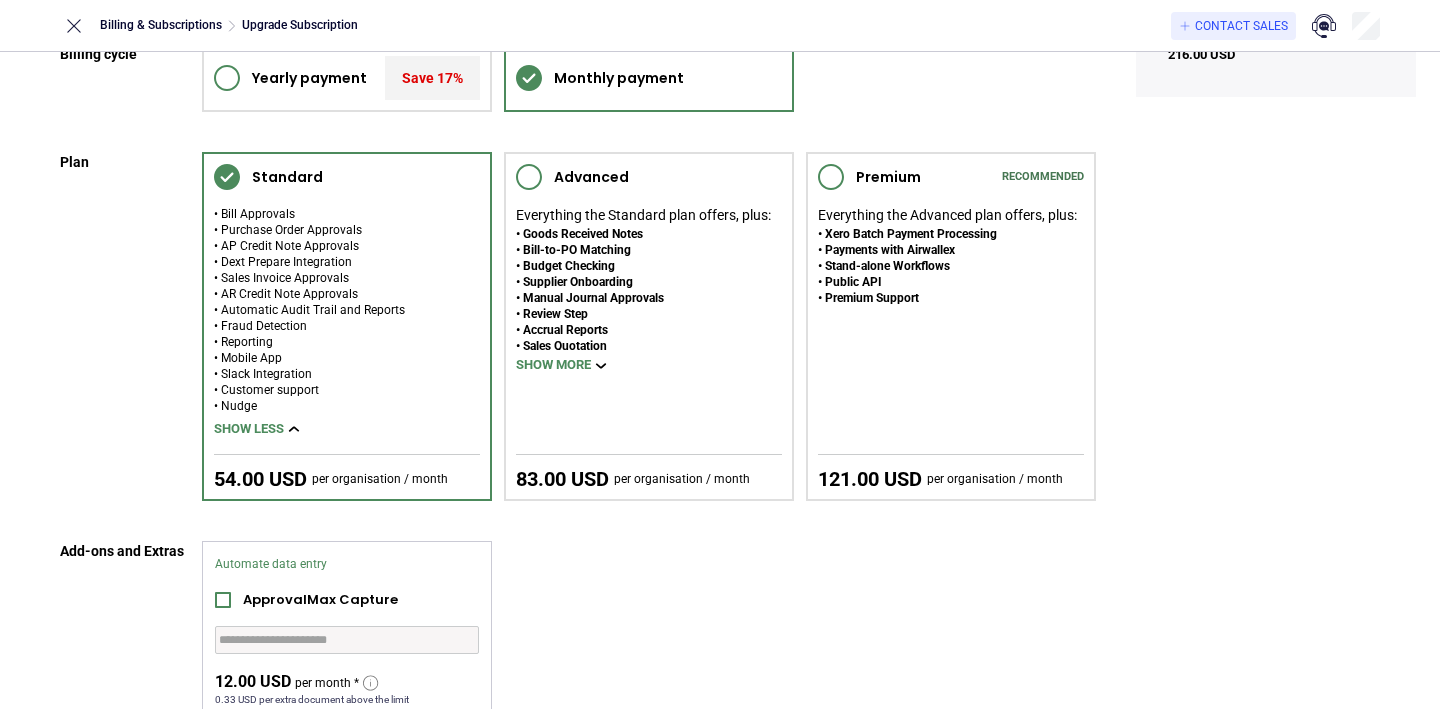 scroll, scrollTop: 0, scrollLeft: 0, axis: both 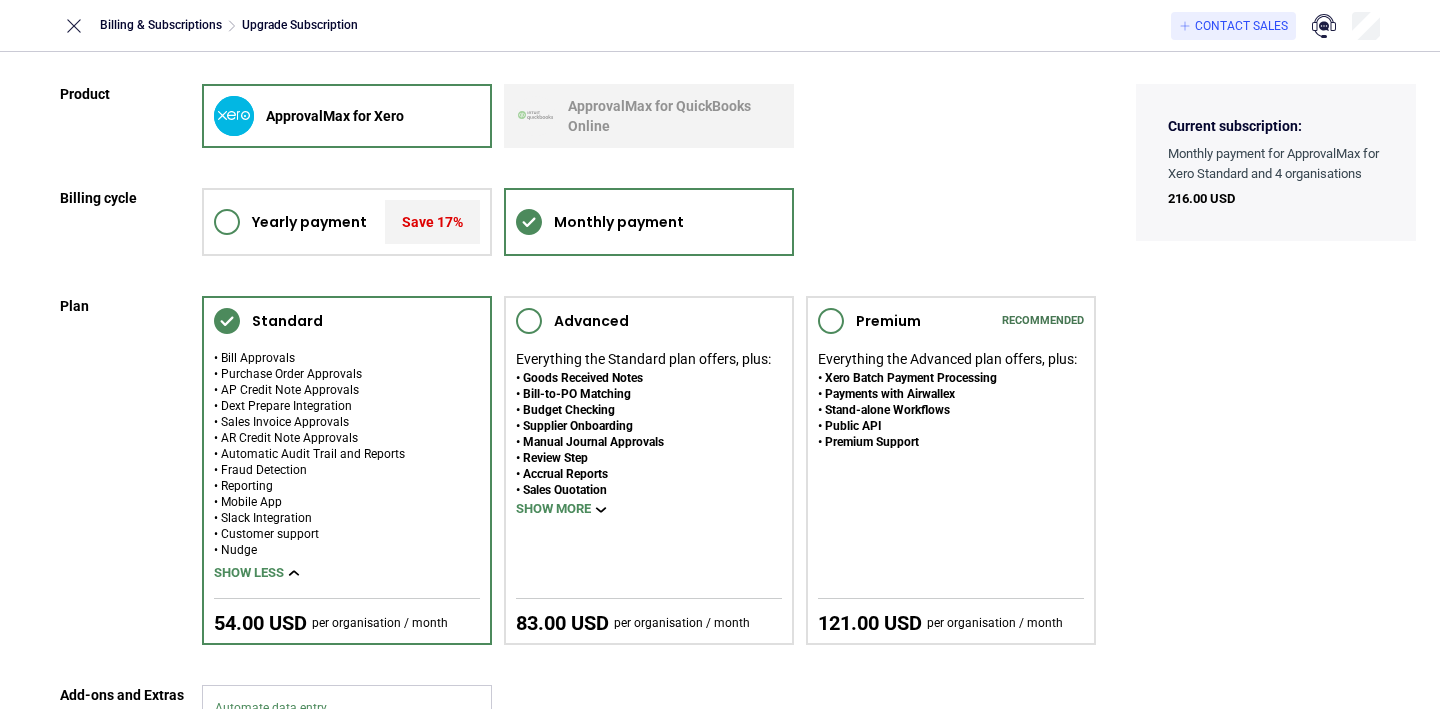 click on "Billing & Subscriptions Upgrade Subscription Contact Sales" at bounding box center (720, 25) 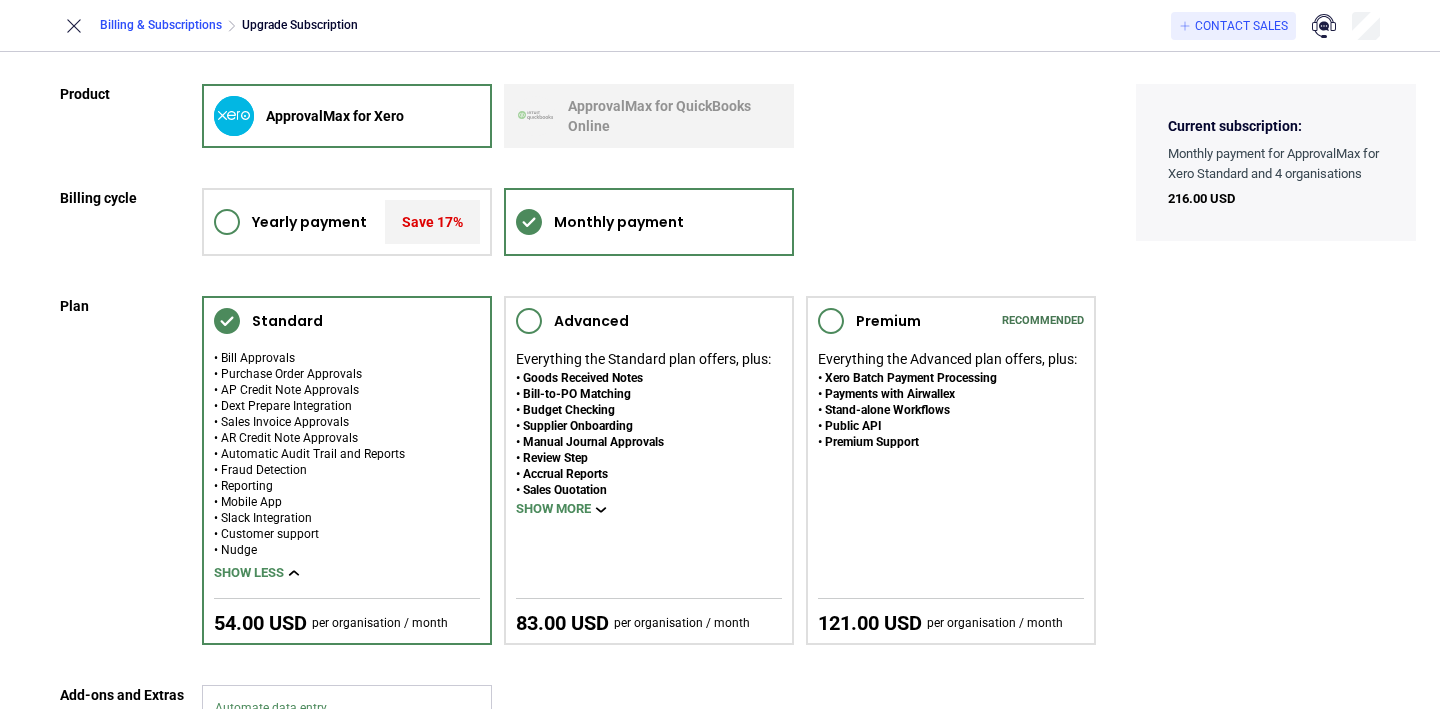 click on "Billing & Subscriptions" at bounding box center [161, 25] 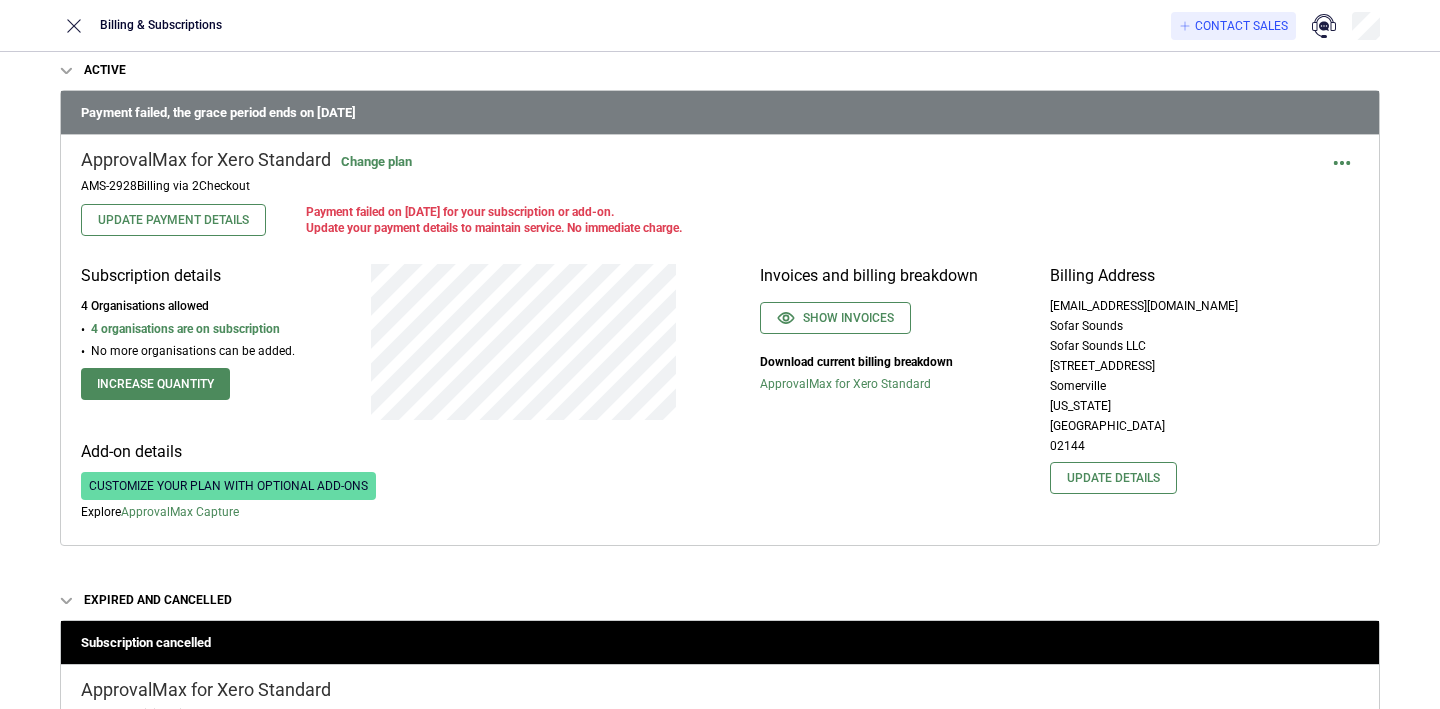 scroll, scrollTop: 191, scrollLeft: 0, axis: vertical 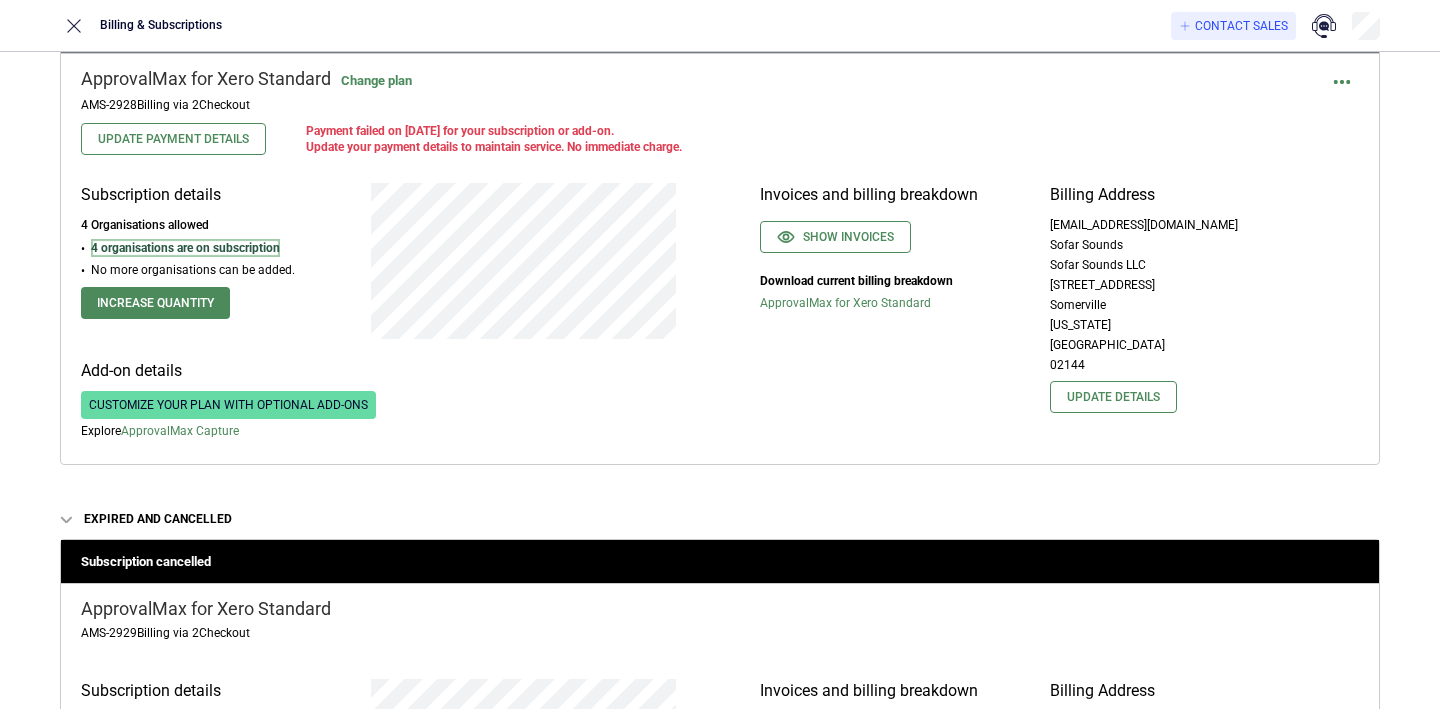 click on "4 organisations are on subscription" at bounding box center (185, 248) 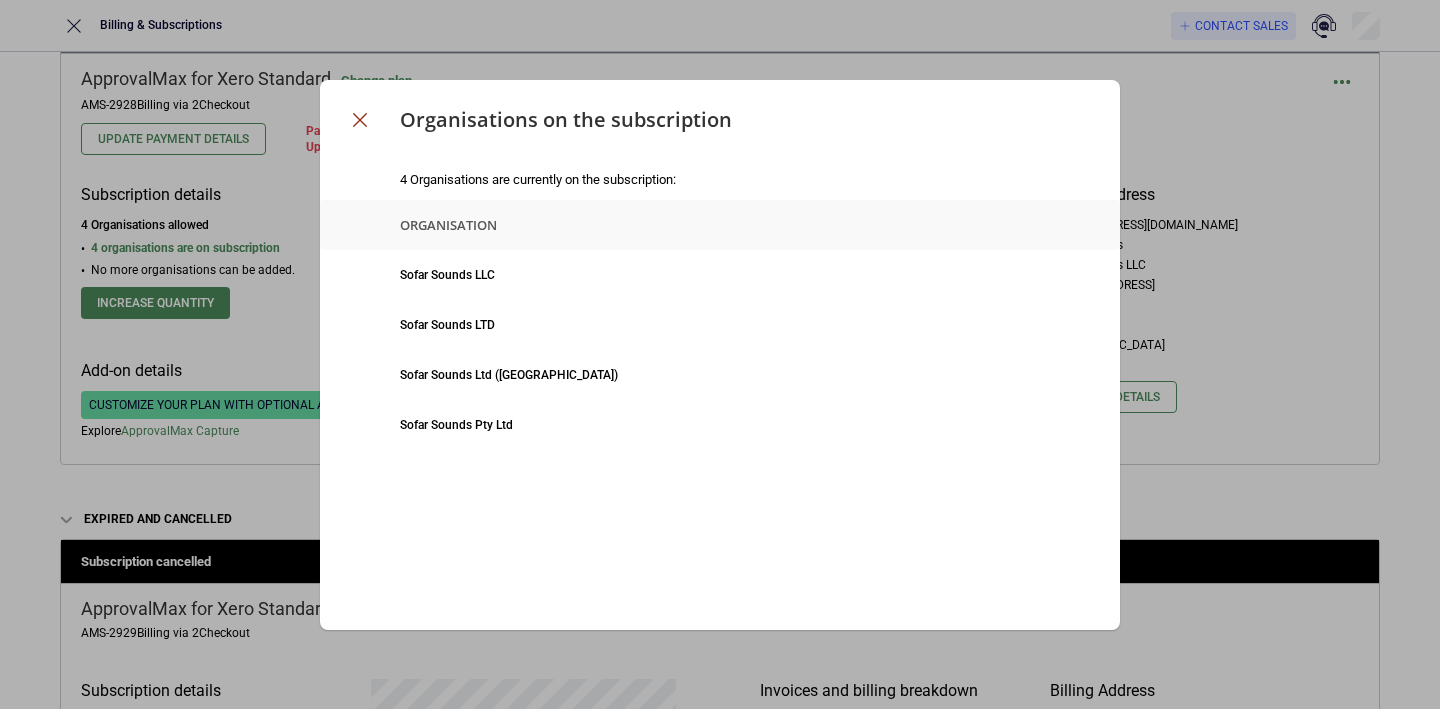 click 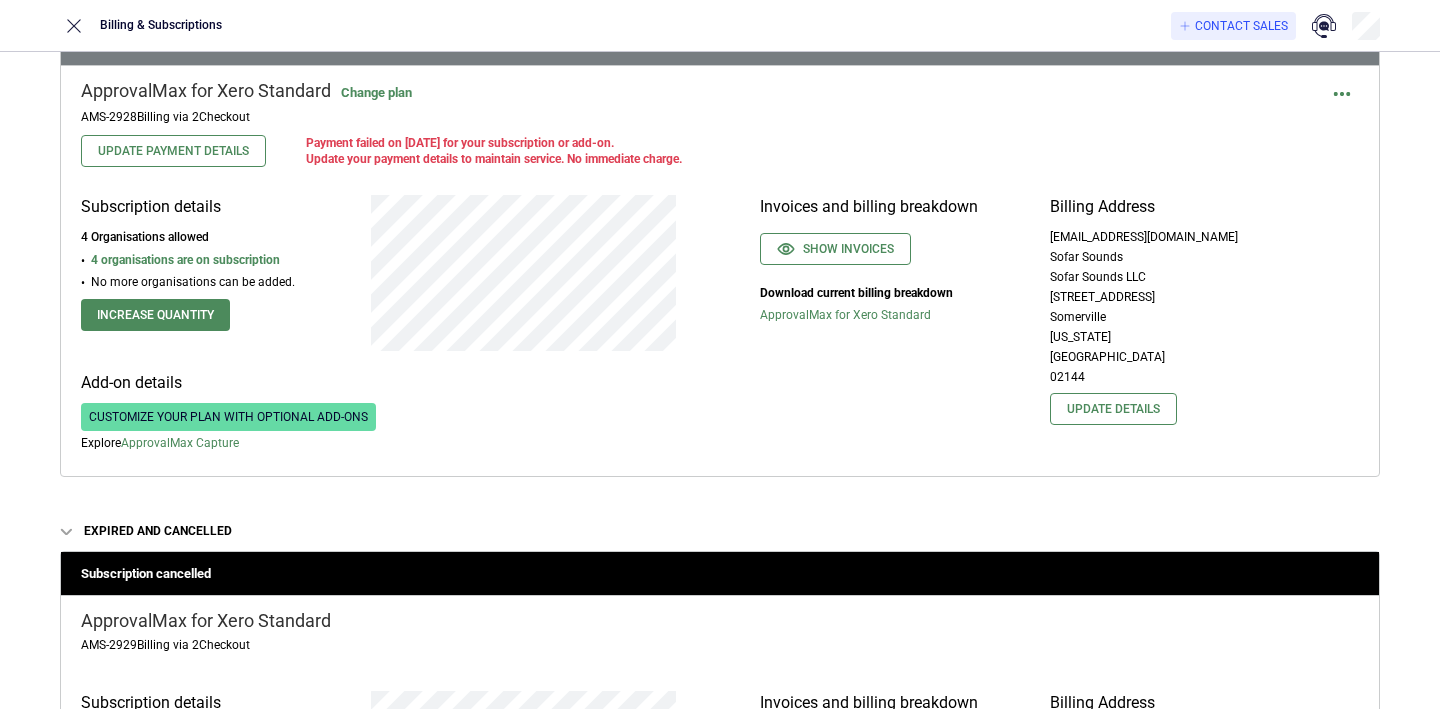 scroll, scrollTop: 0, scrollLeft: 0, axis: both 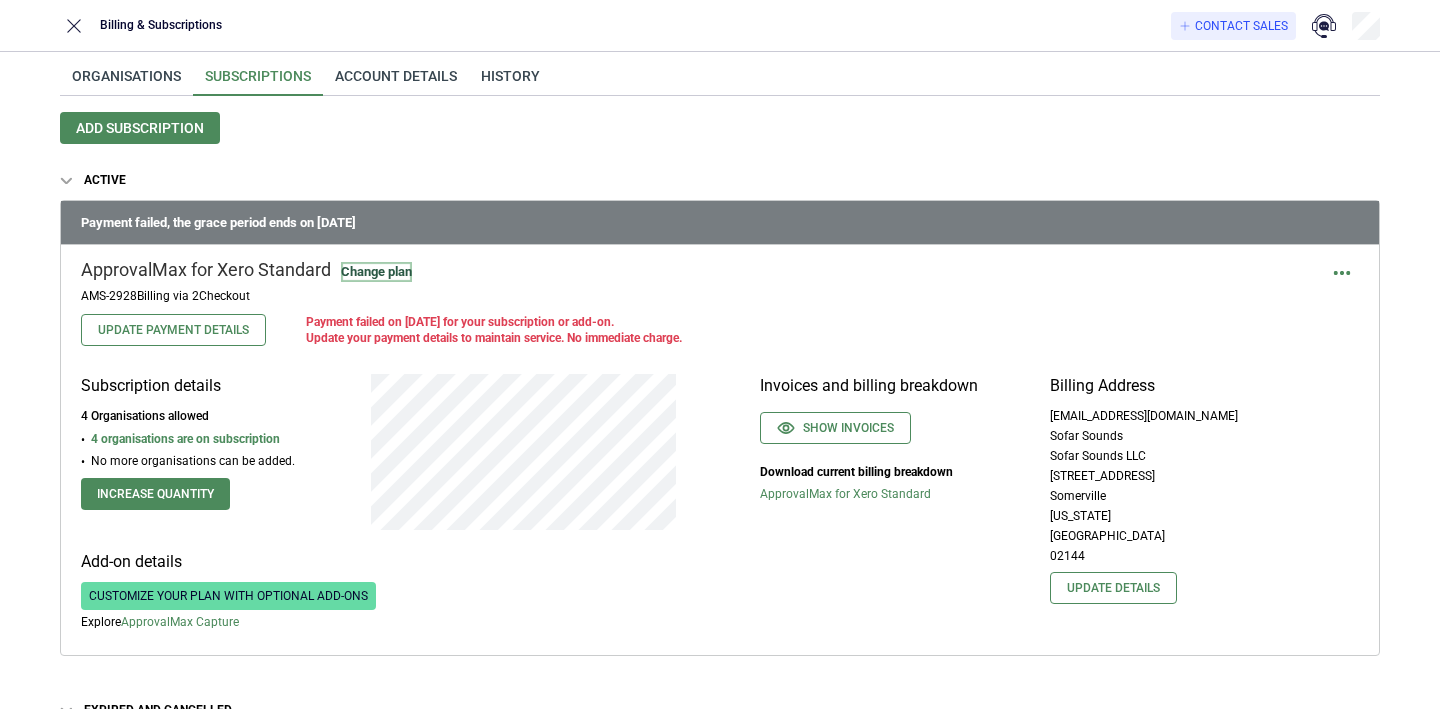 click on "Change plan" at bounding box center [376, 272] 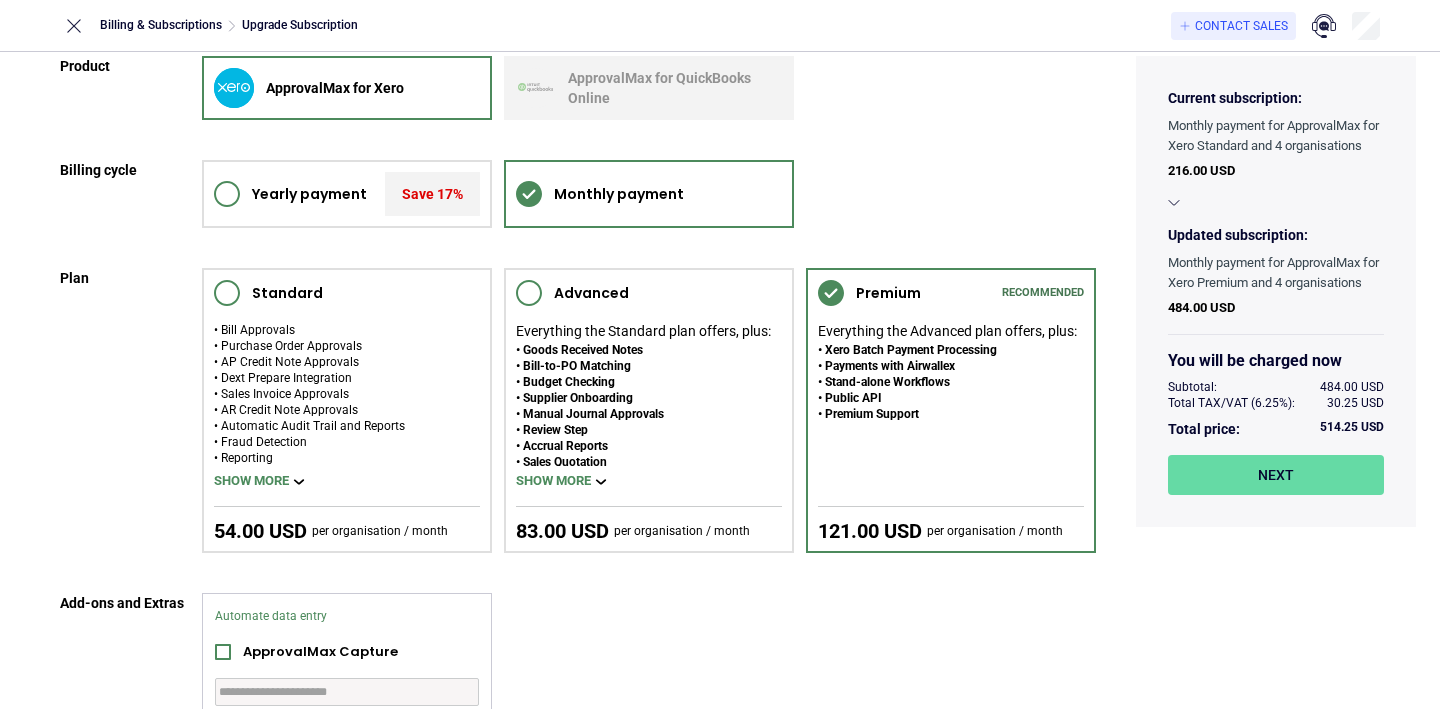 scroll, scrollTop: 0, scrollLeft: 0, axis: both 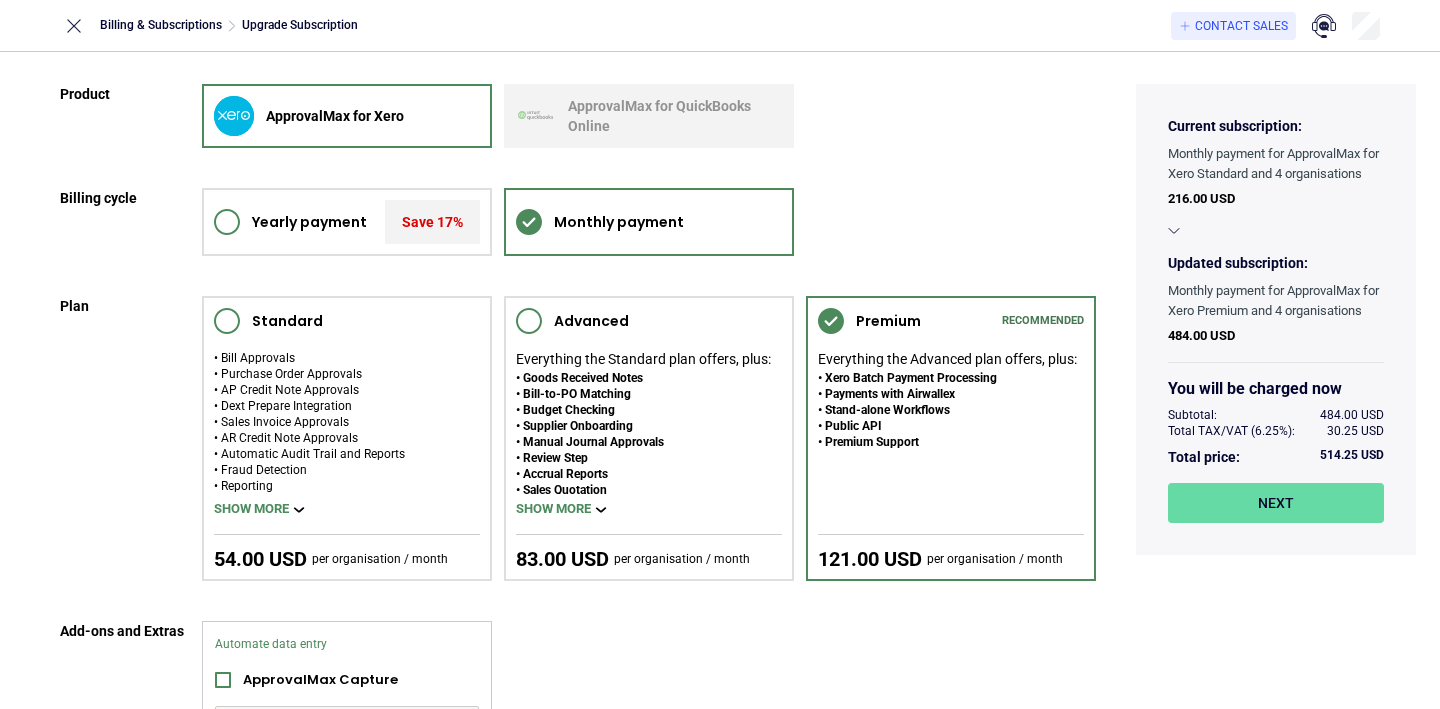 click on "Current subscription: Monthly payment for ApprovalMax for Xero Standard  and 4 organisations 216.00 USD Updated subscription: Monthly payment for ApprovalMax for Xero Premium  and 4 organisations 484.00 USD You will be charged now Subtotal: 484.00 USD Total TAX/VAT (6.25%): 30.25 USD Total price: 514.25 USD Next" at bounding box center [1276, 319] 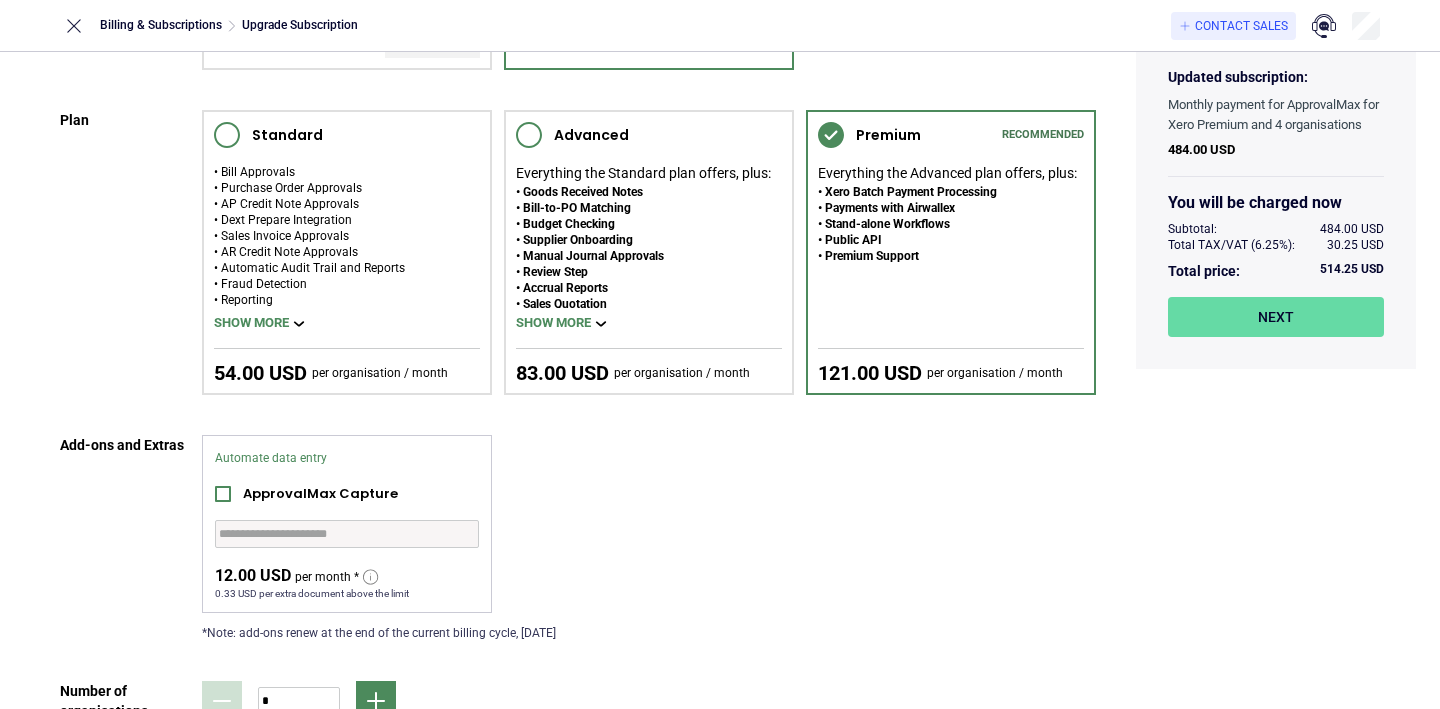 scroll, scrollTop: 0, scrollLeft: 0, axis: both 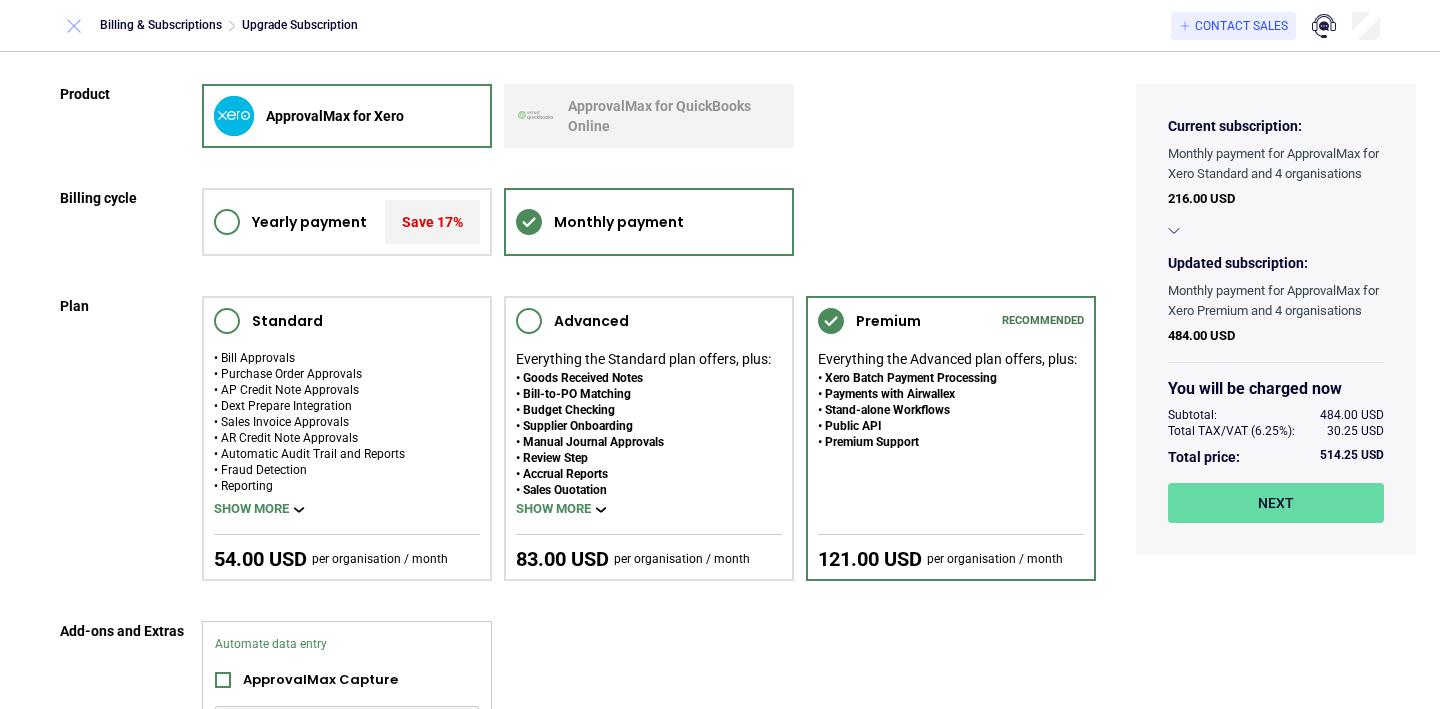 click 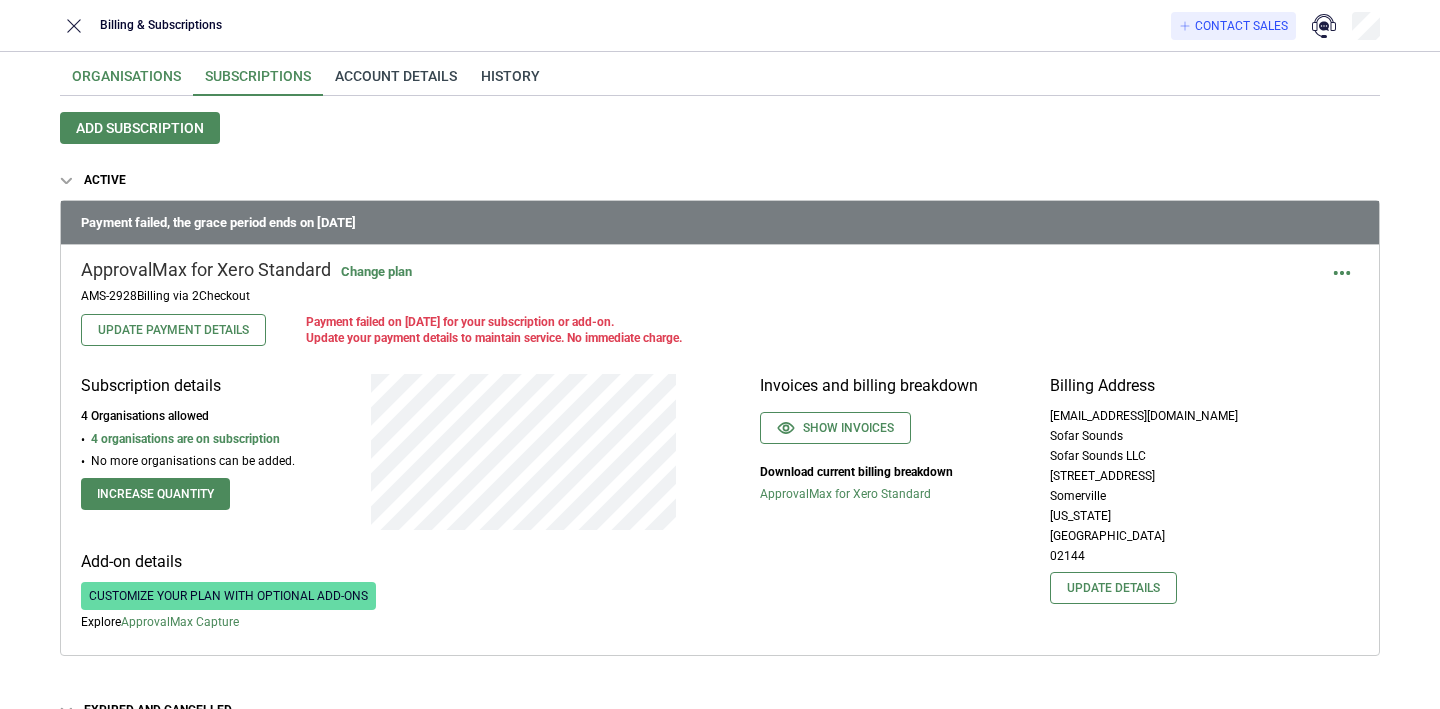 click on "Organisations" at bounding box center (126, 82) 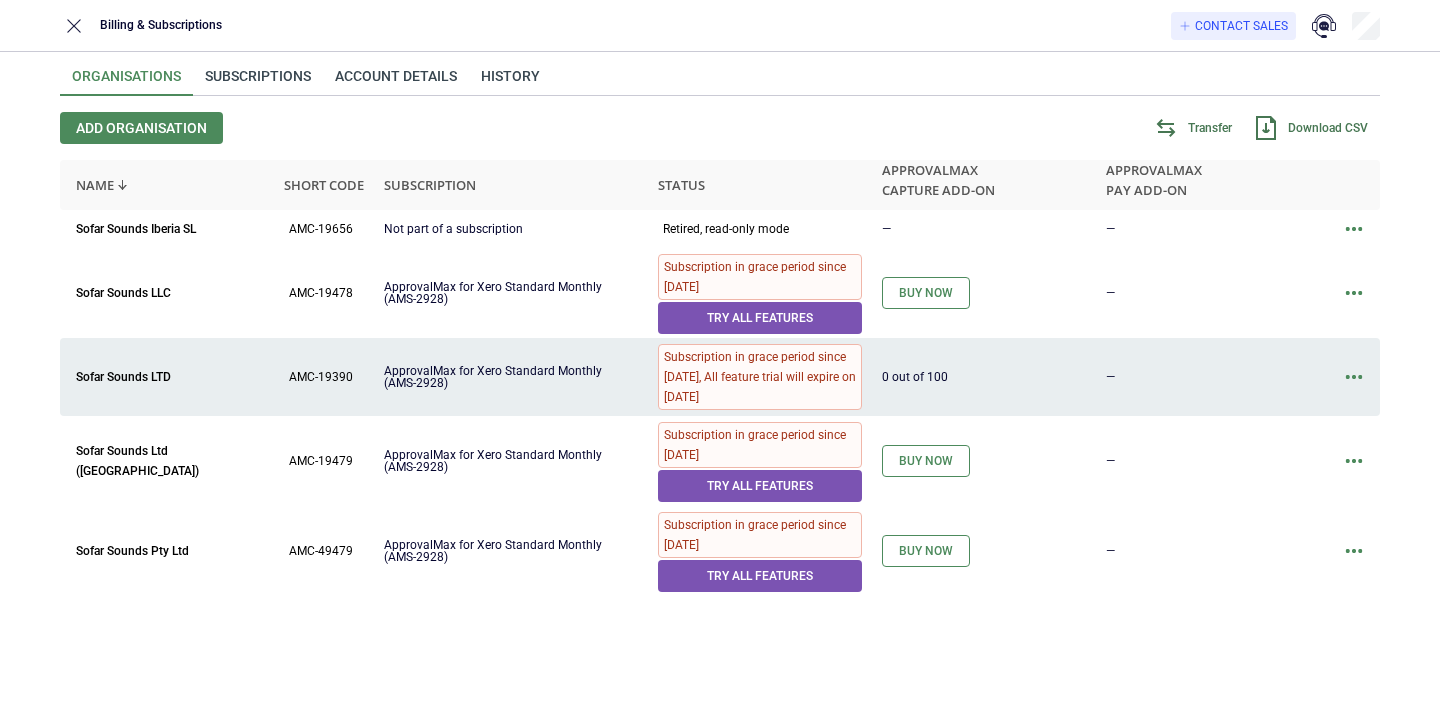 click 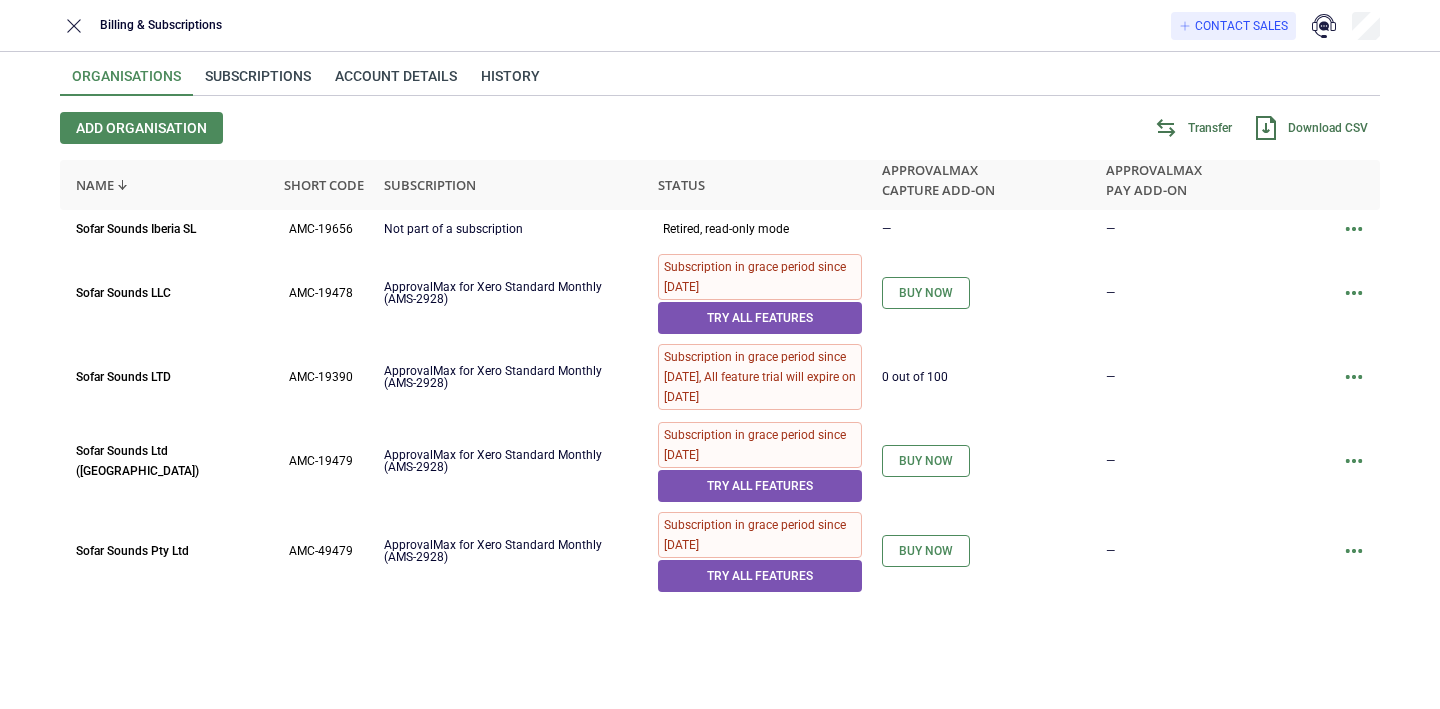 click on "Sofar Sounds Iberia SL AMC-19656 Not part of a subscription Retired, read-only mode — — Sofar Sounds LLC AMC-19478 ApprovalMax for Xero Standard Monthly (AMS-2928) Subscription in grace period since  [DATE] Try all features Buy now — Sofar Sounds LTD AMC-19390 ApprovalMax for Xero Standard Monthly (AMS-2928) Subscription in grace period since  [DATE], All feature trial will expire on [DATE] 0 out of 100 — Sofar Sounds Ltd ([GEOGRAPHIC_DATA]) AMC-19479 ApprovalMax for Xero Standard Monthly (AMS-2928) Subscription in grace period since  [DATE] Try all features Buy now — Sofar Sounds Pty Ltd AMC-49479 ApprovalMax for Xero Standard Monthly (AMS-2928) Subscription in grace period since  [DATE] Try all features Buy now —" at bounding box center [720, 439] 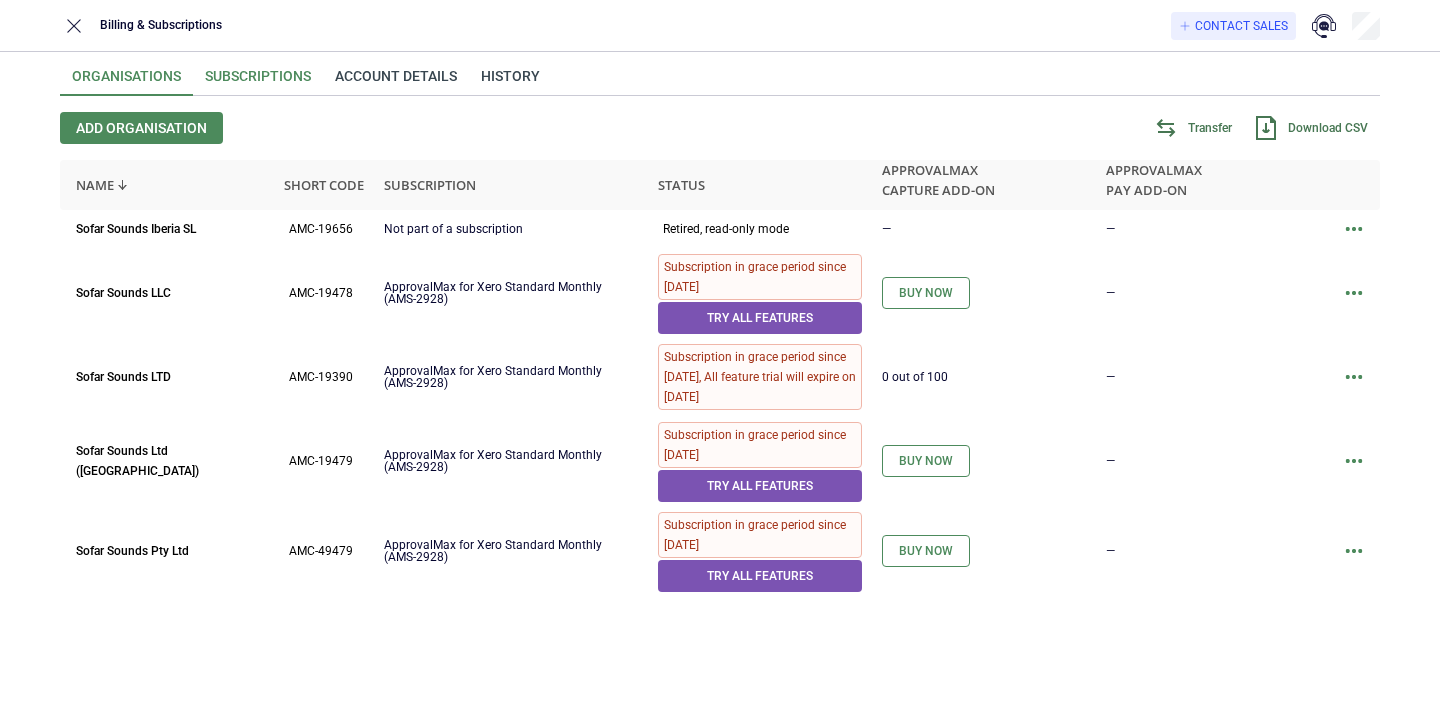 click on "Subscriptions" at bounding box center [258, 82] 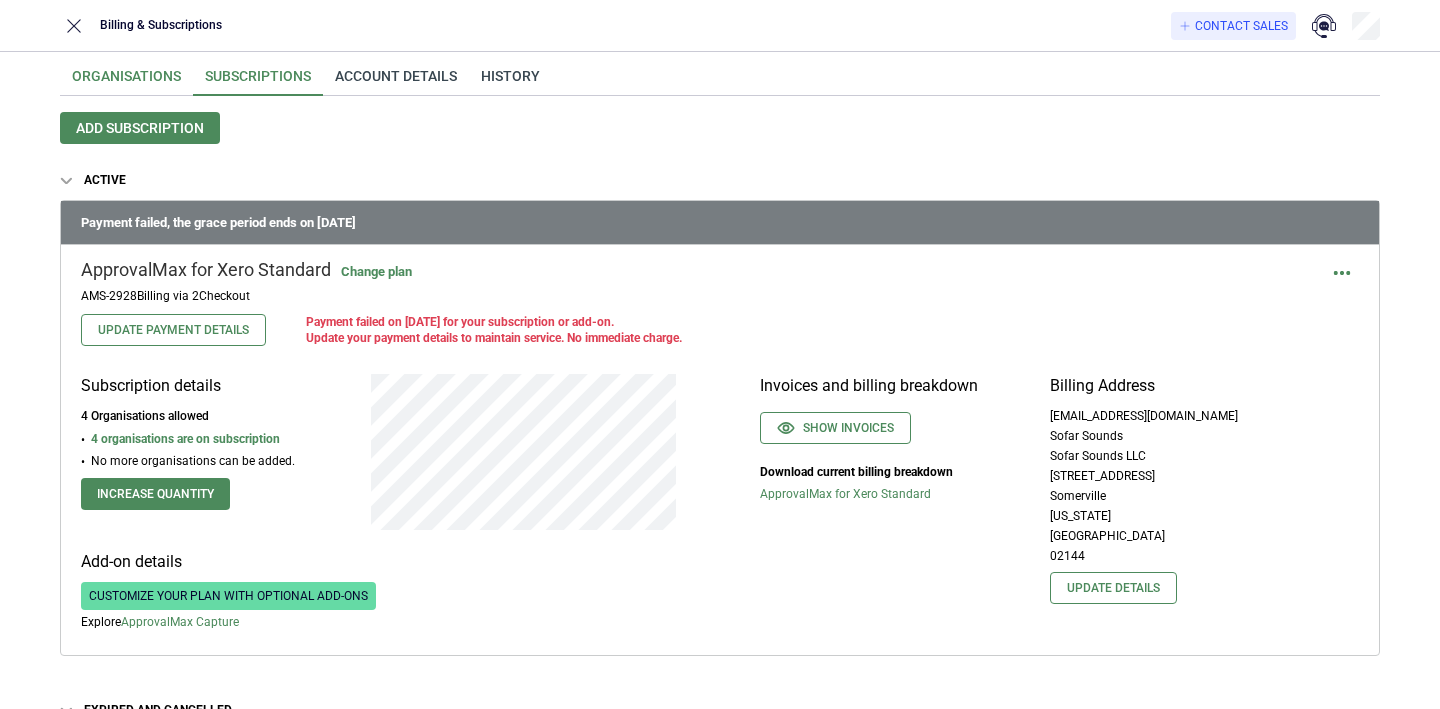 click on "Organisations" at bounding box center (126, 82) 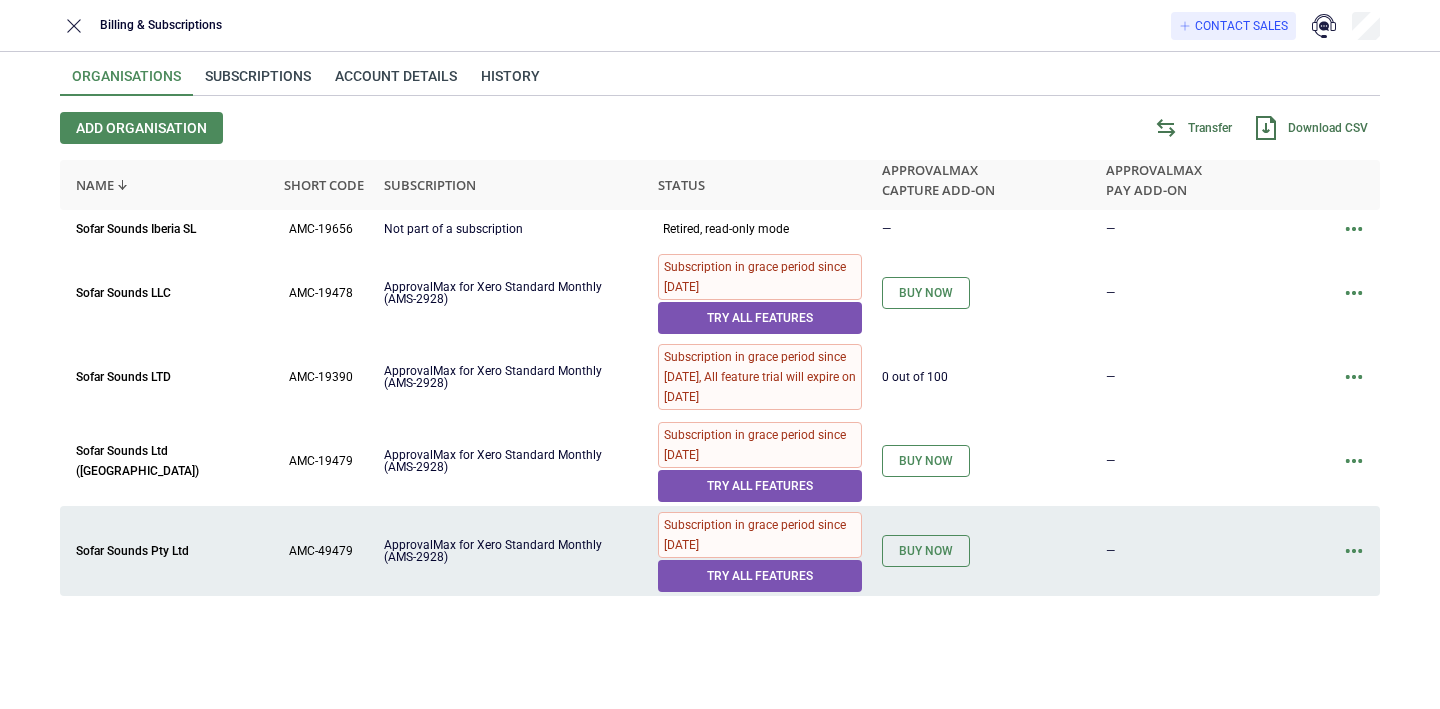 click at bounding box center [1354, 551] 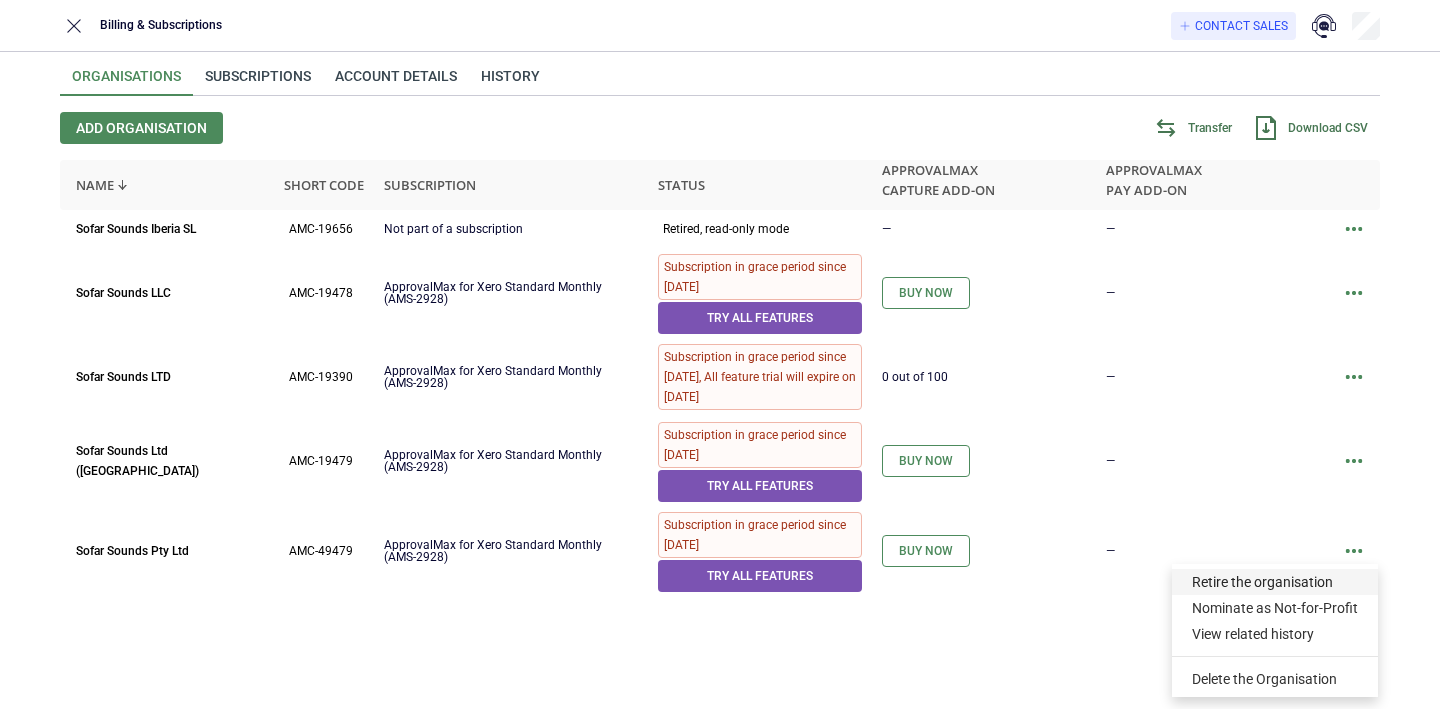 click on "Retire the organisation" at bounding box center [1275, 582] 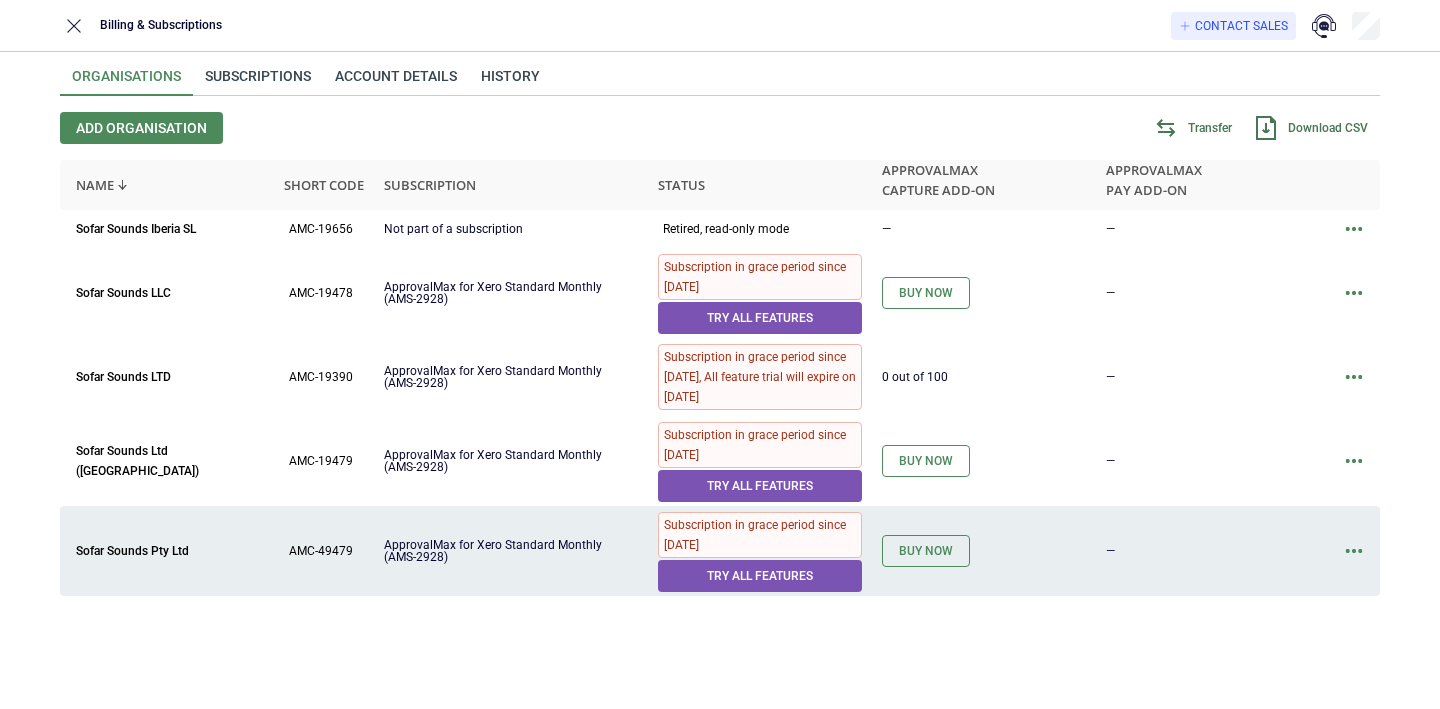click 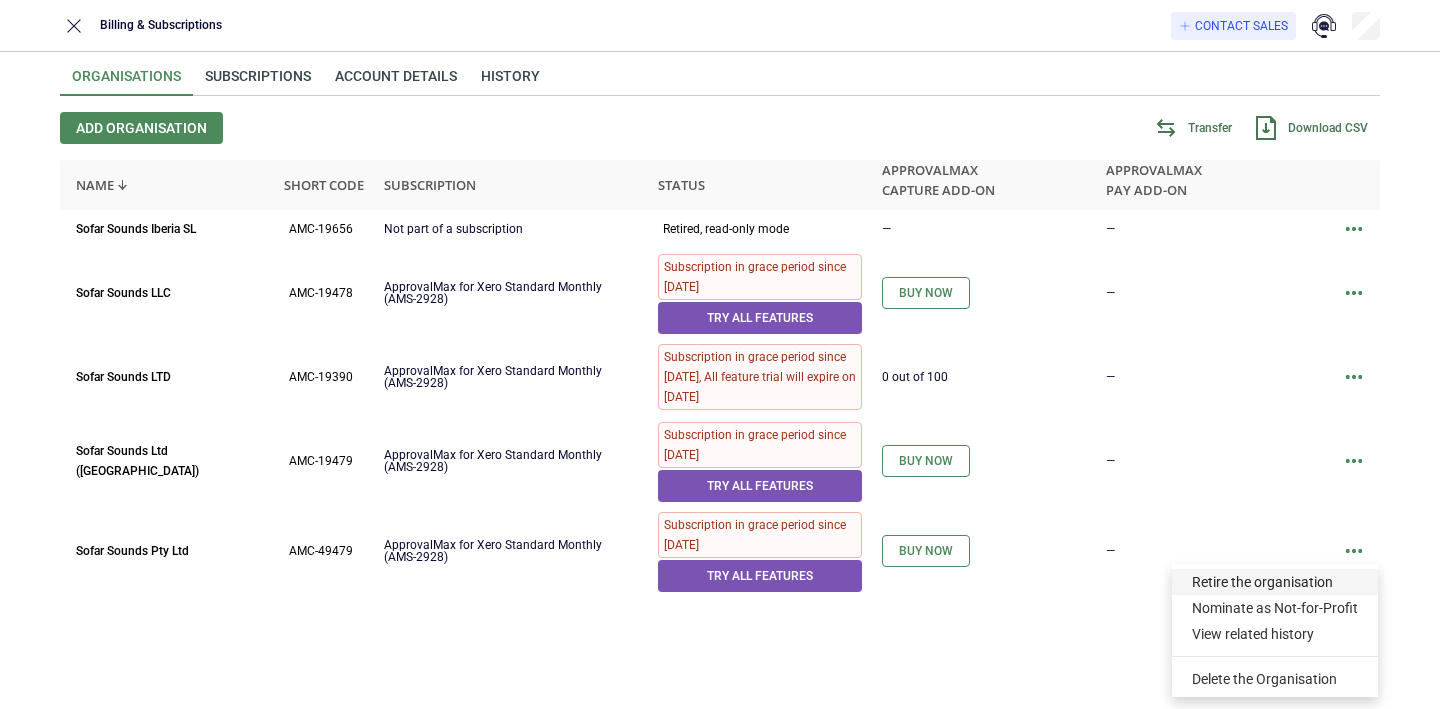 click on "Retire the organisation" at bounding box center [1275, 582] 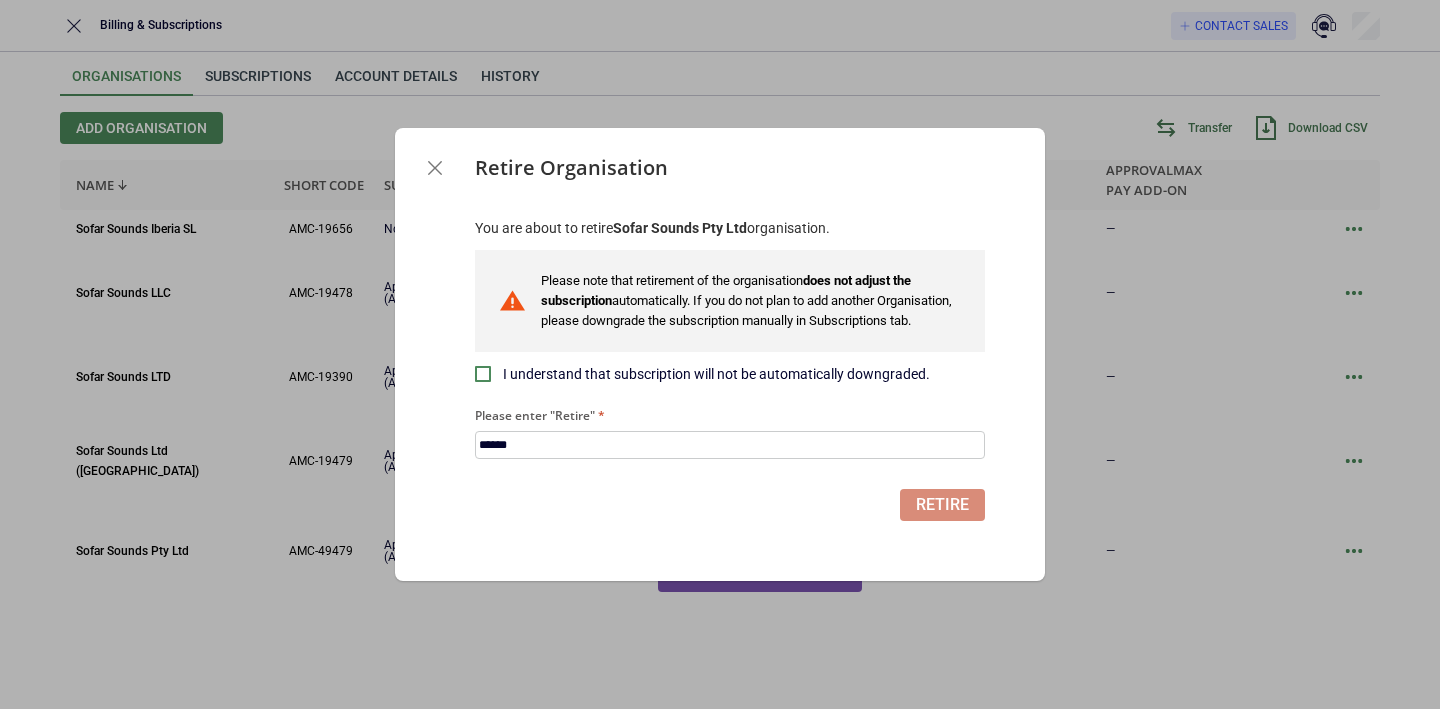 type on "******" 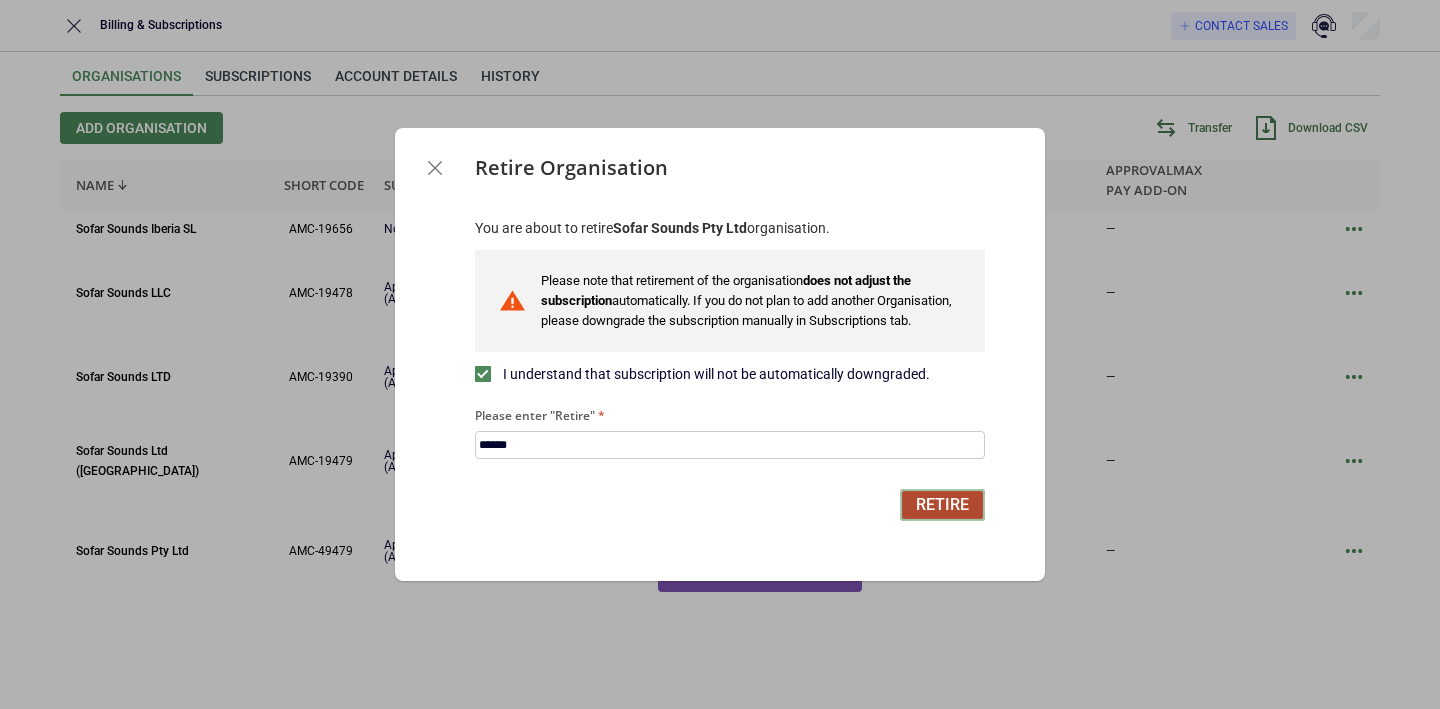 click on "Retire" at bounding box center [942, 505] 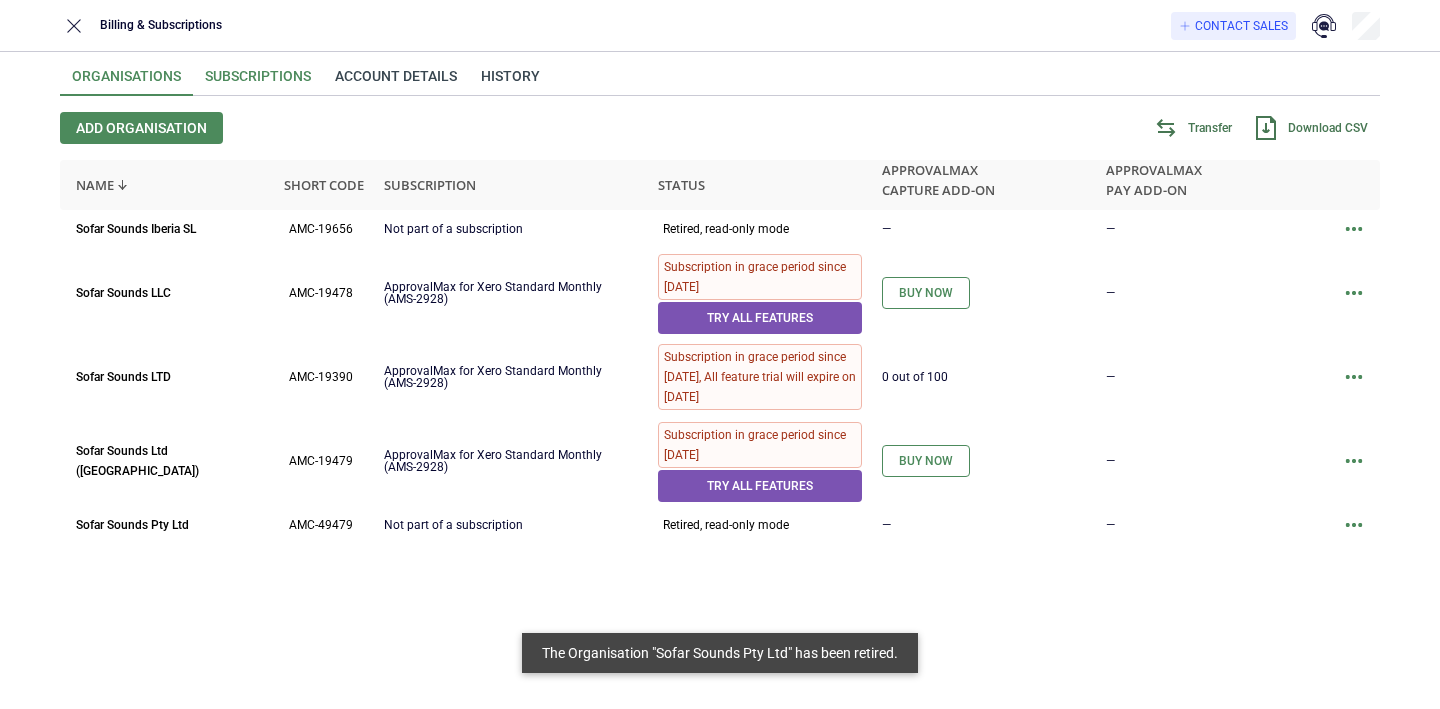 click on "Subscriptions" at bounding box center [258, 82] 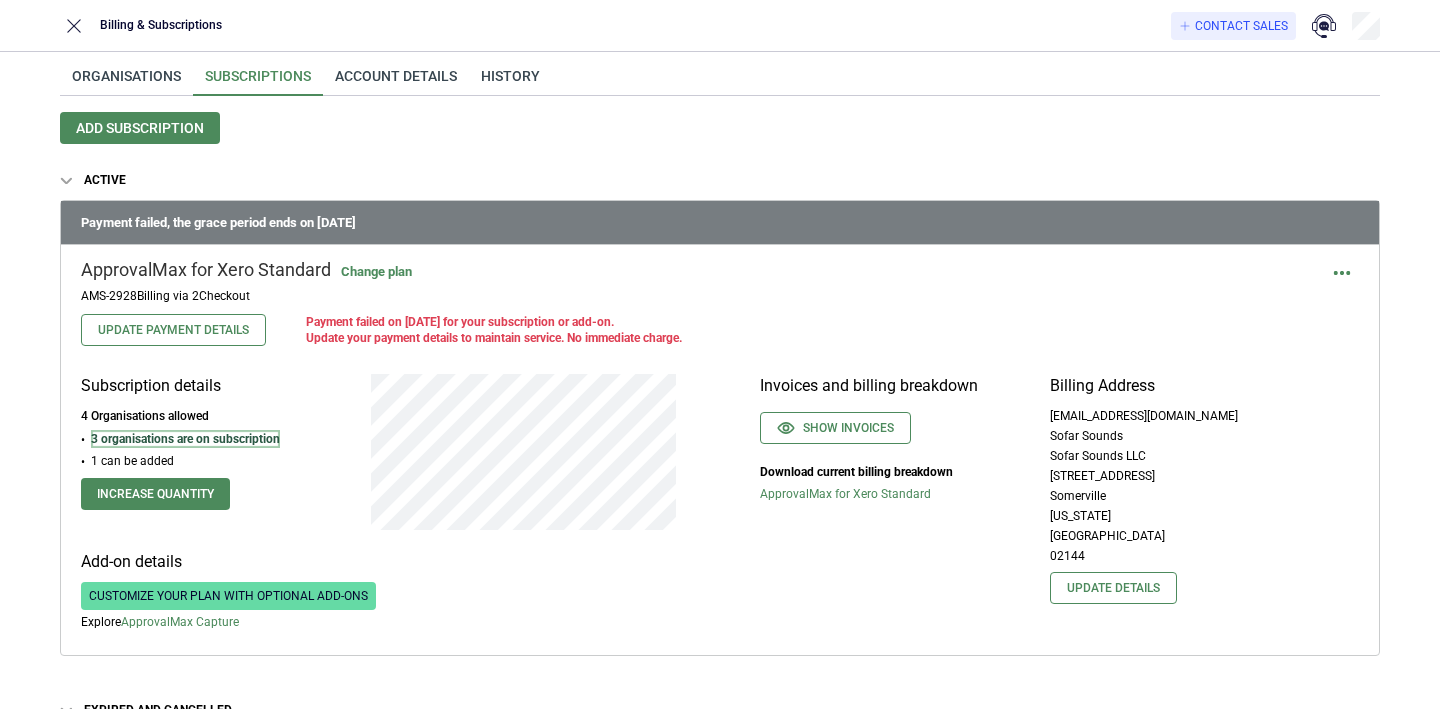 click on "3 organisations are on subscription" at bounding box center (185, 439) 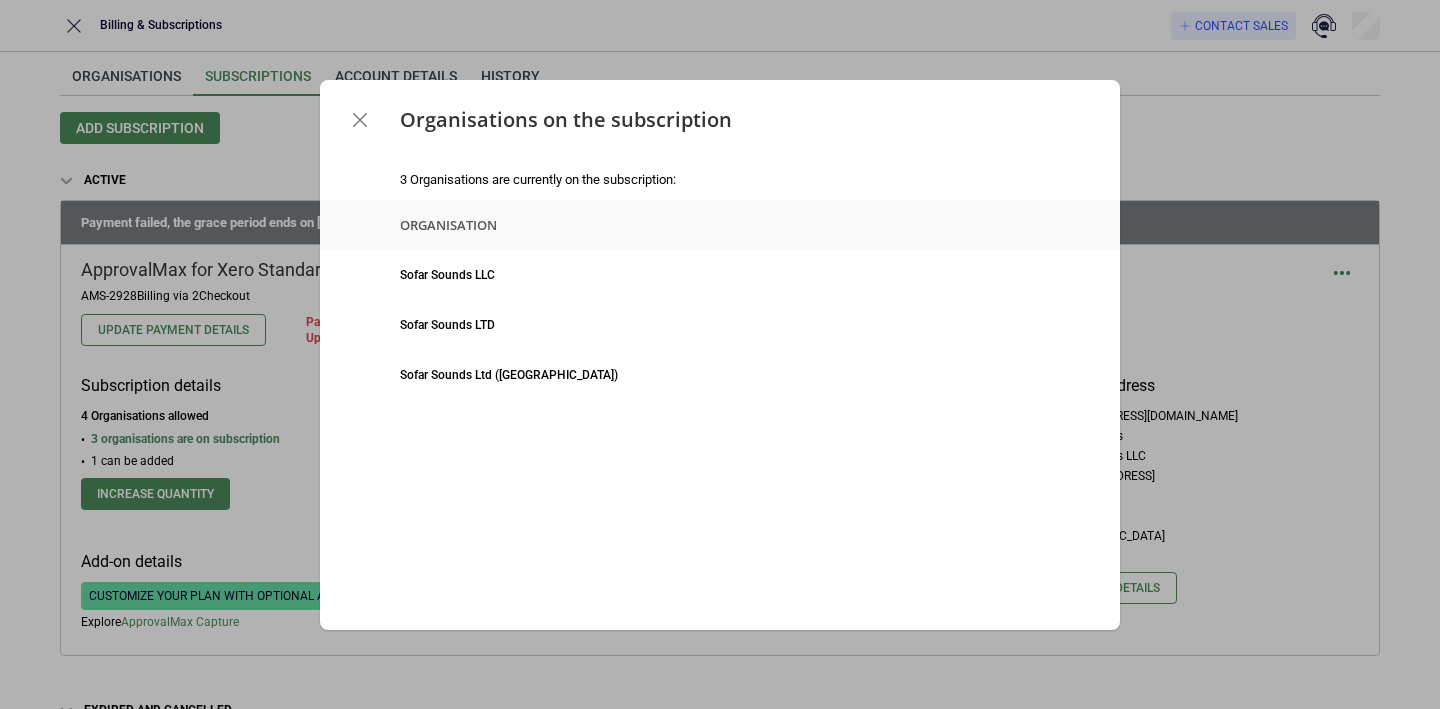 click at bounding box center (360, 120) 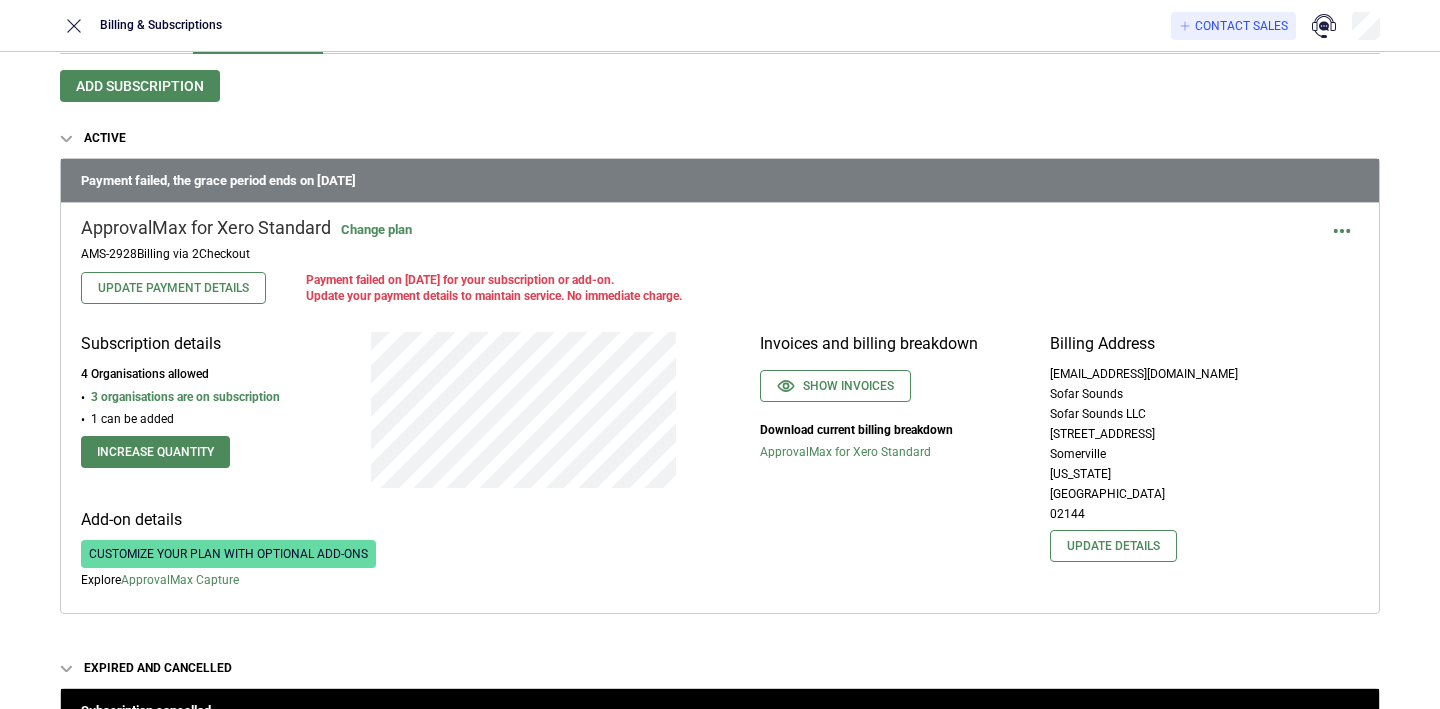 scroll, scrollTop: 0, scrollLeft: 0, axis: both 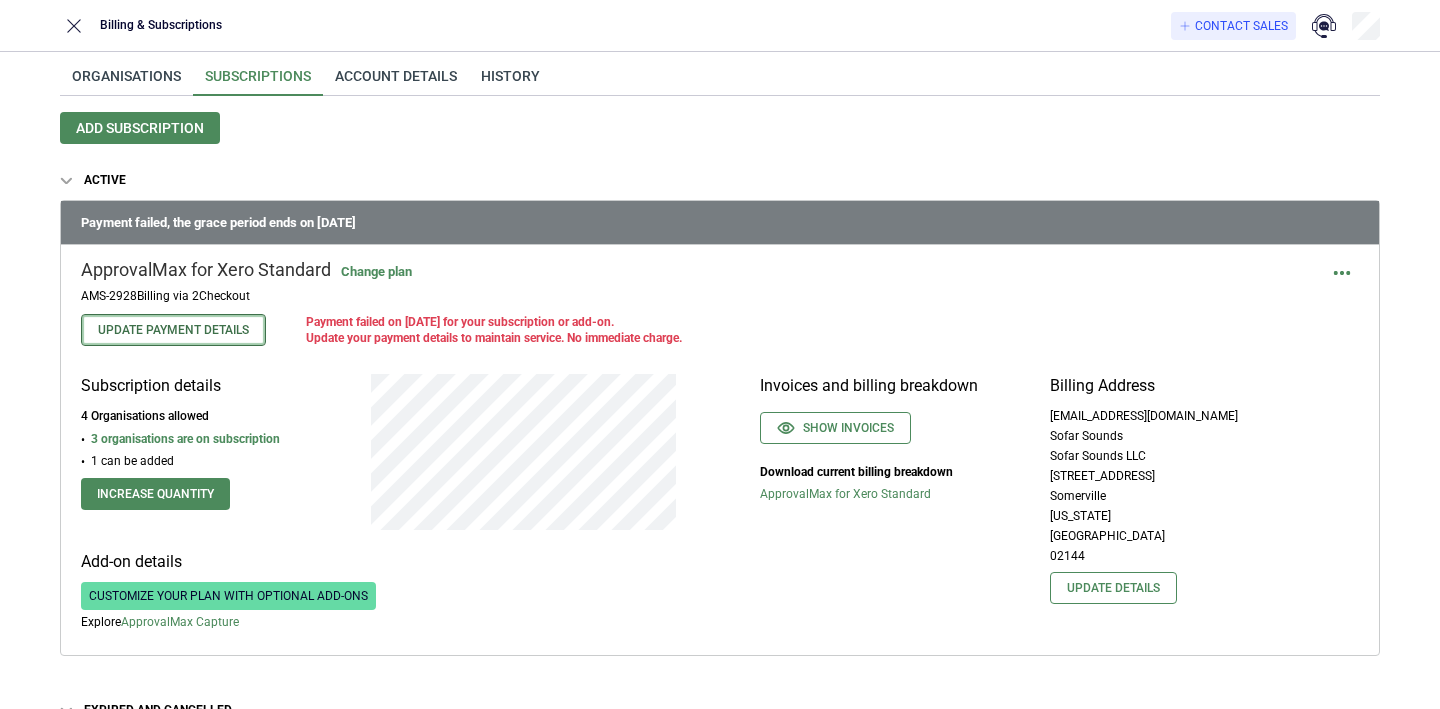 click on "Update Payment Details" at bounding box center [173, 330] 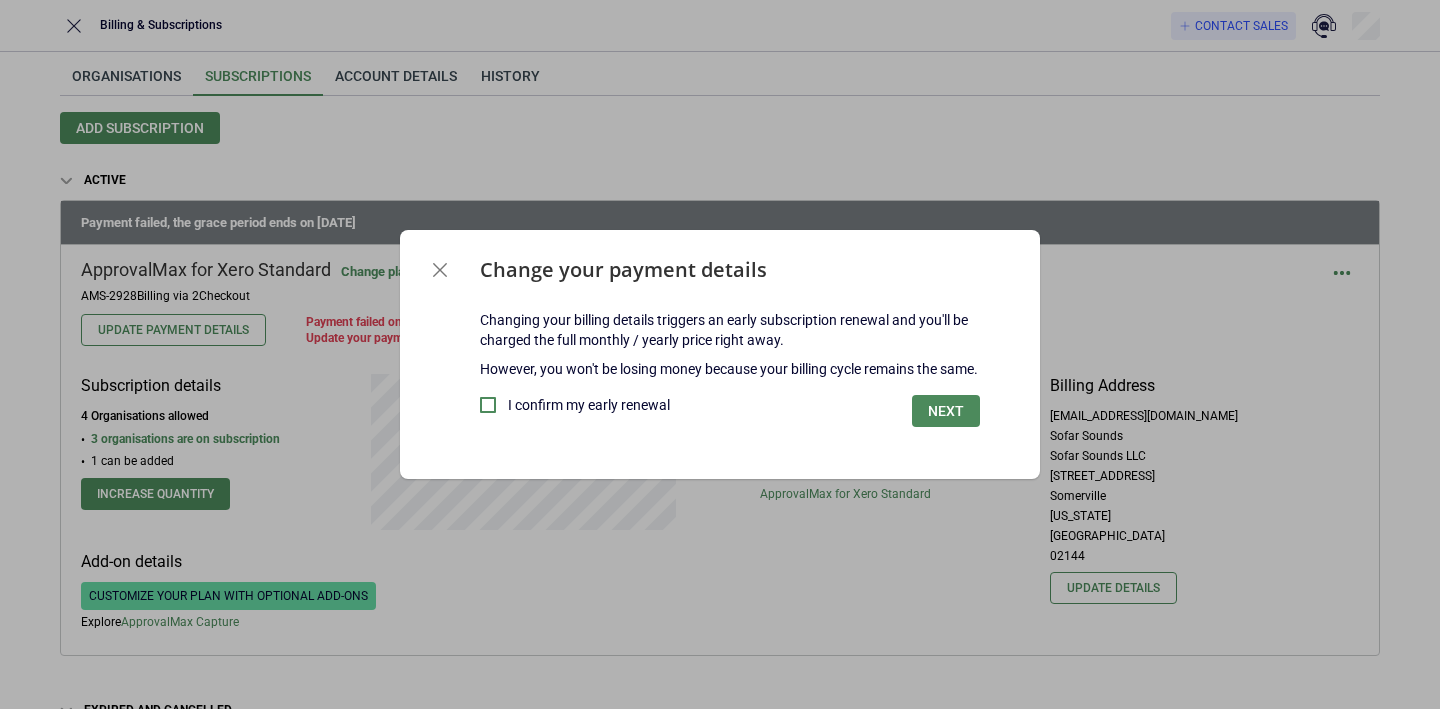 click on "I confirm my early renewal" at bounding box center [575, 417] 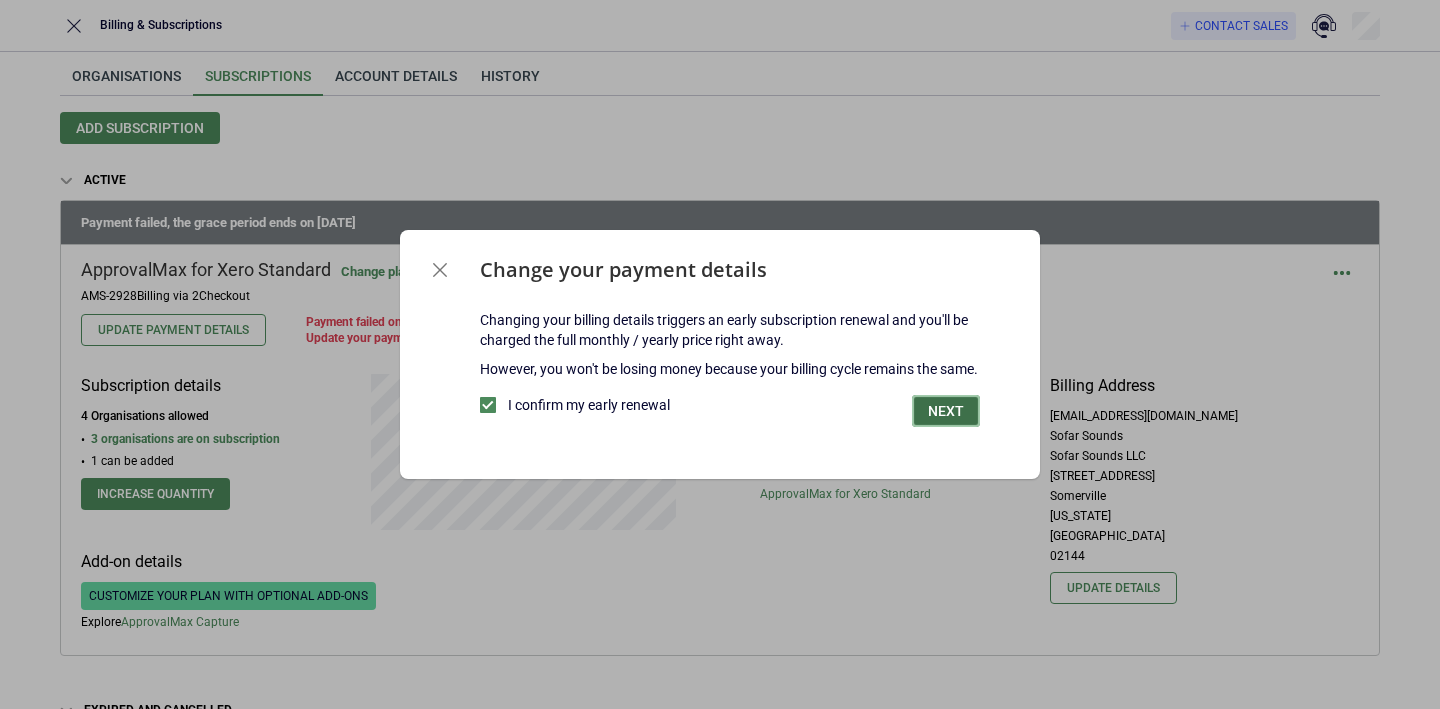 click on "Next" at bounding box center [946, 411] 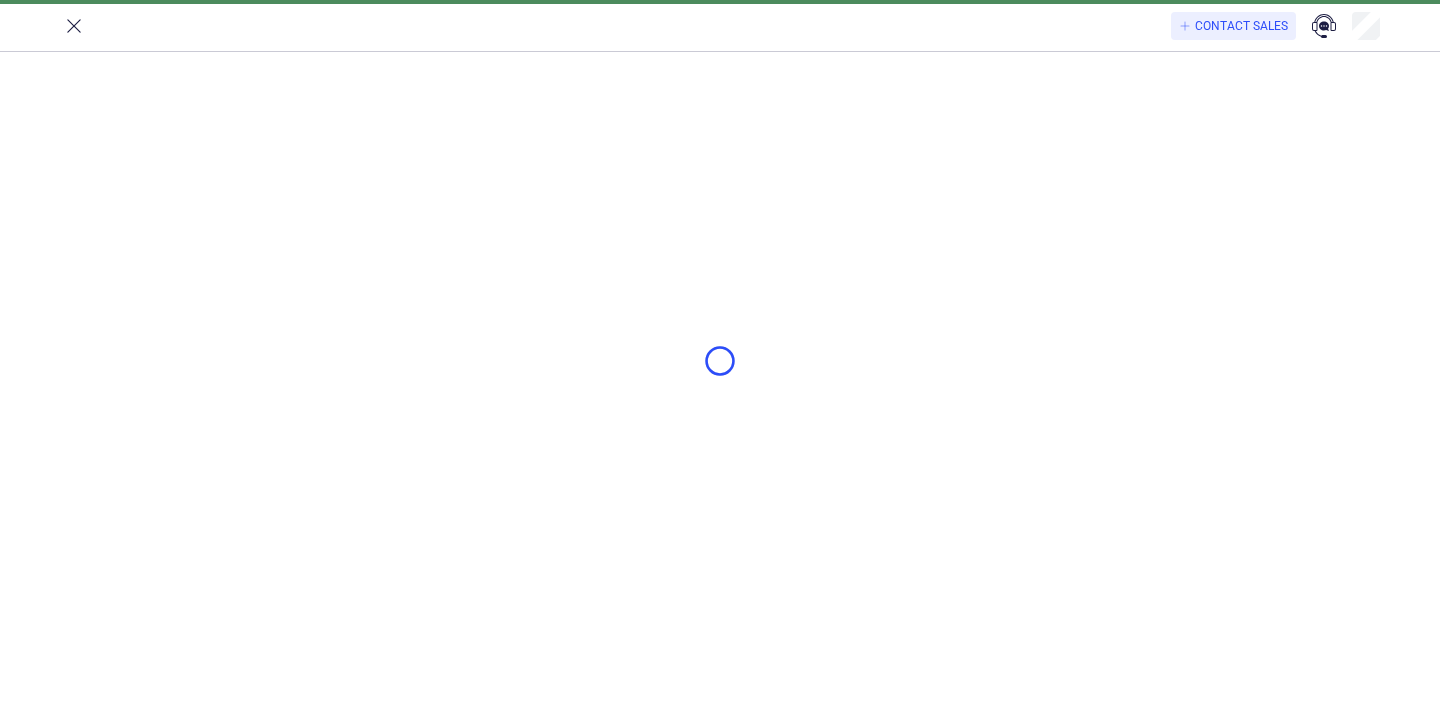 type on "*" 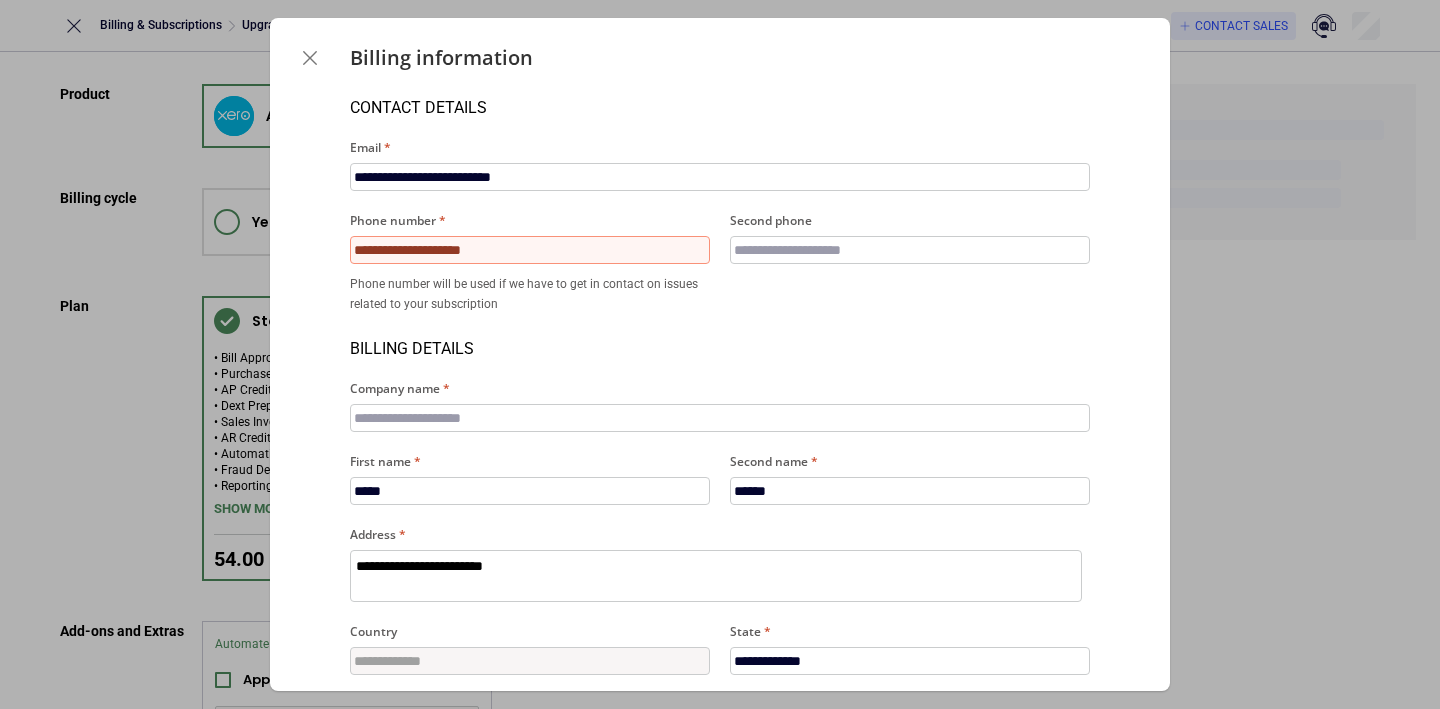 scroll, scrollTop: 15, scrollLeft: 0, axis: vertical 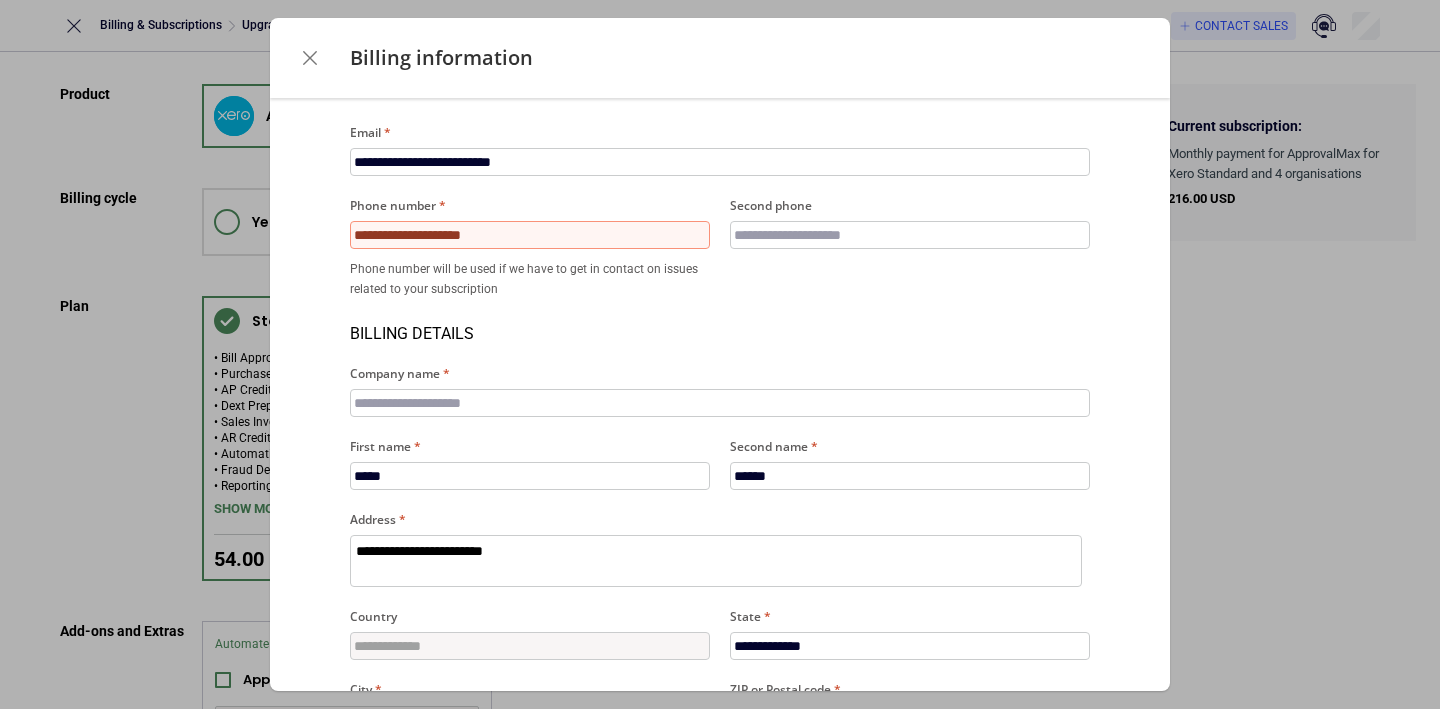 click at bounding box center [310, 58] 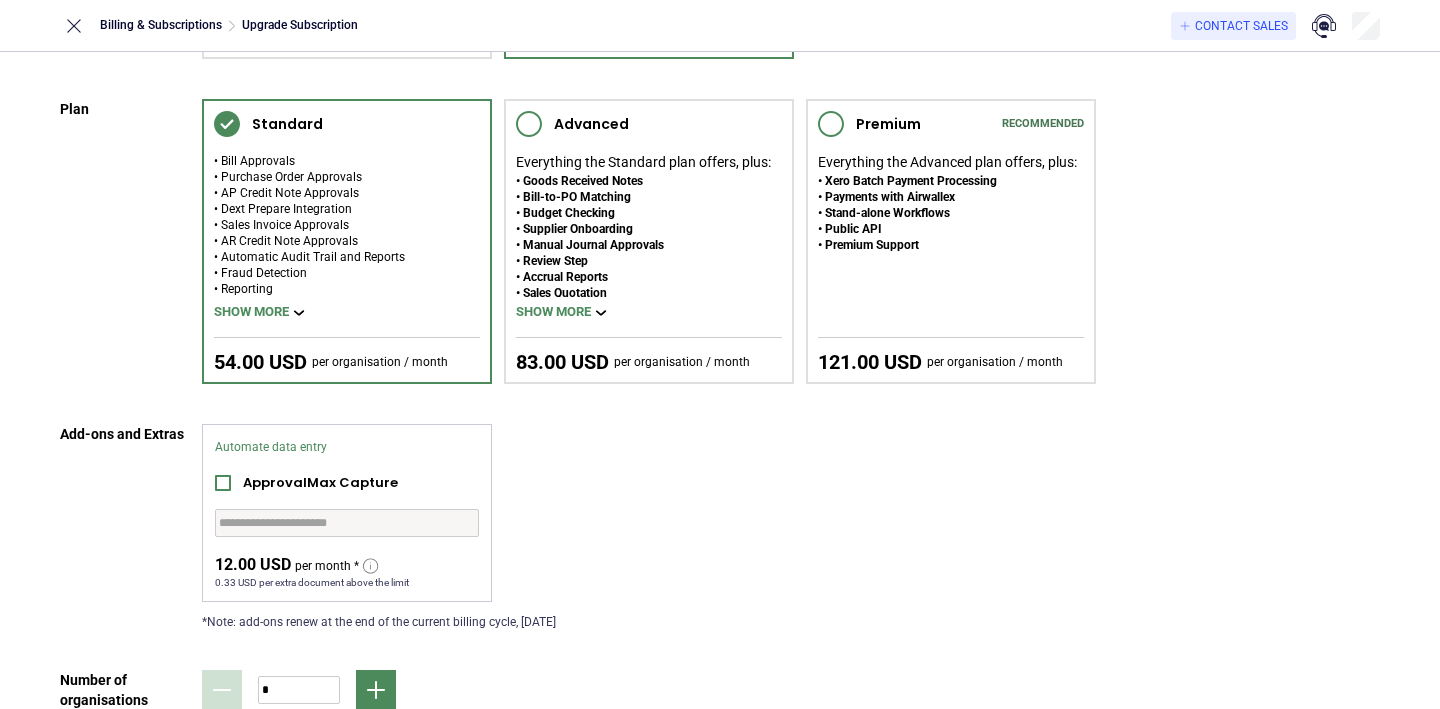 scroll, scrollTop: 286, scrollLeft: 0, axis: vertical 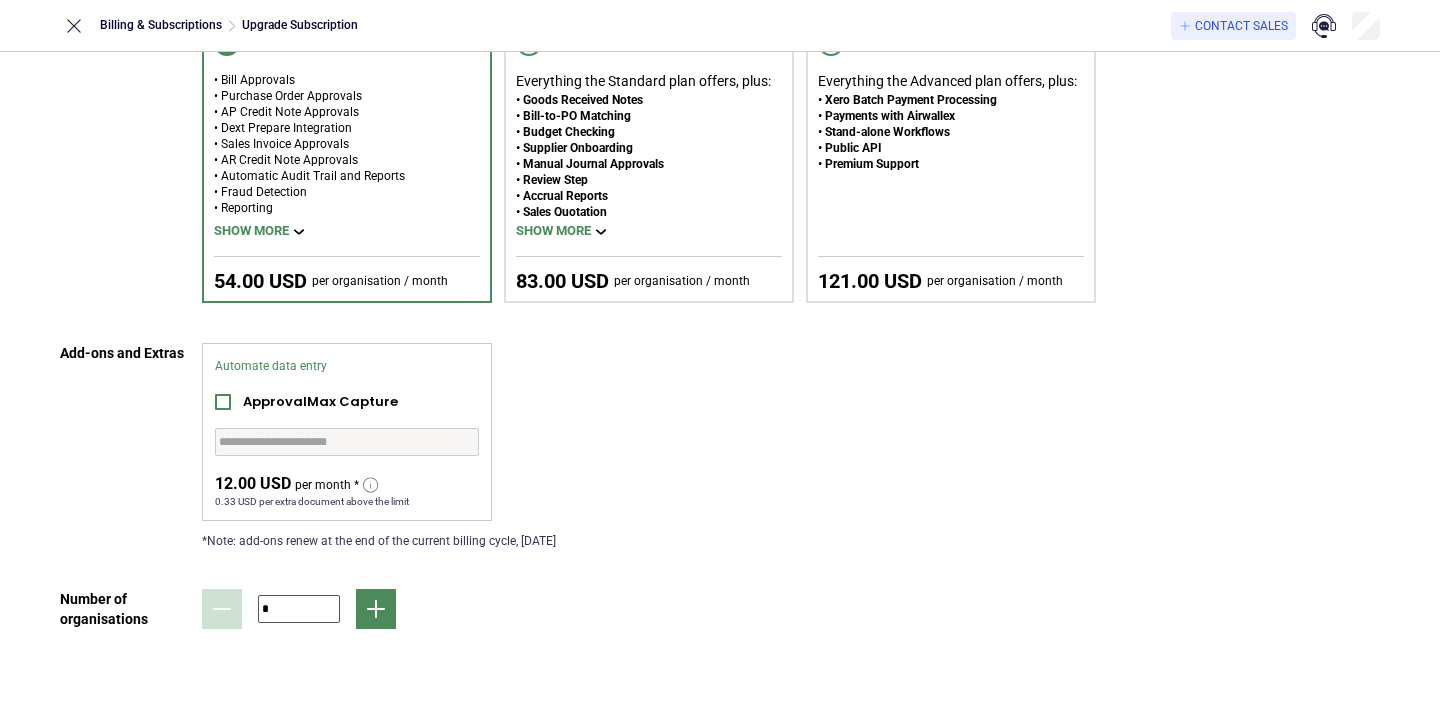 click on "*" at bounding box center [299, 609] 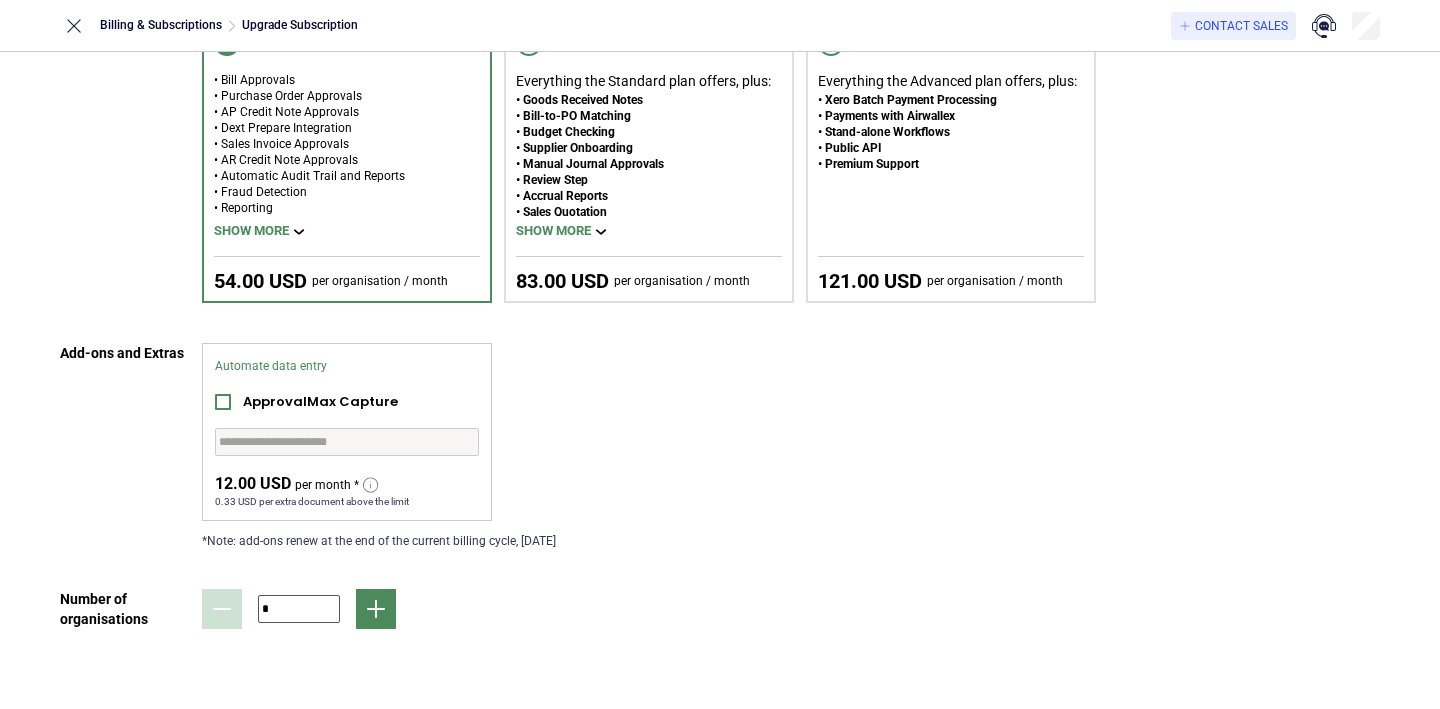 type on "*" 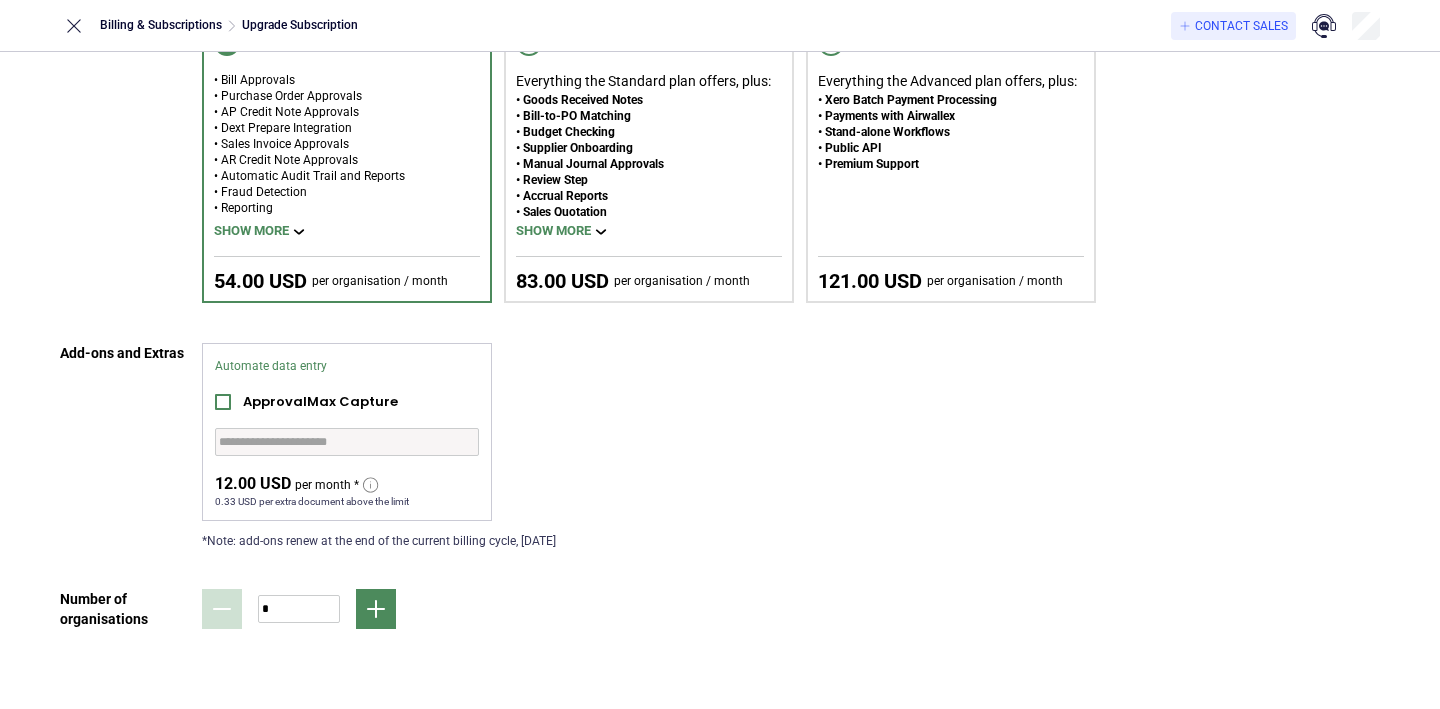 click on "*" at bounding box center (649, 609) 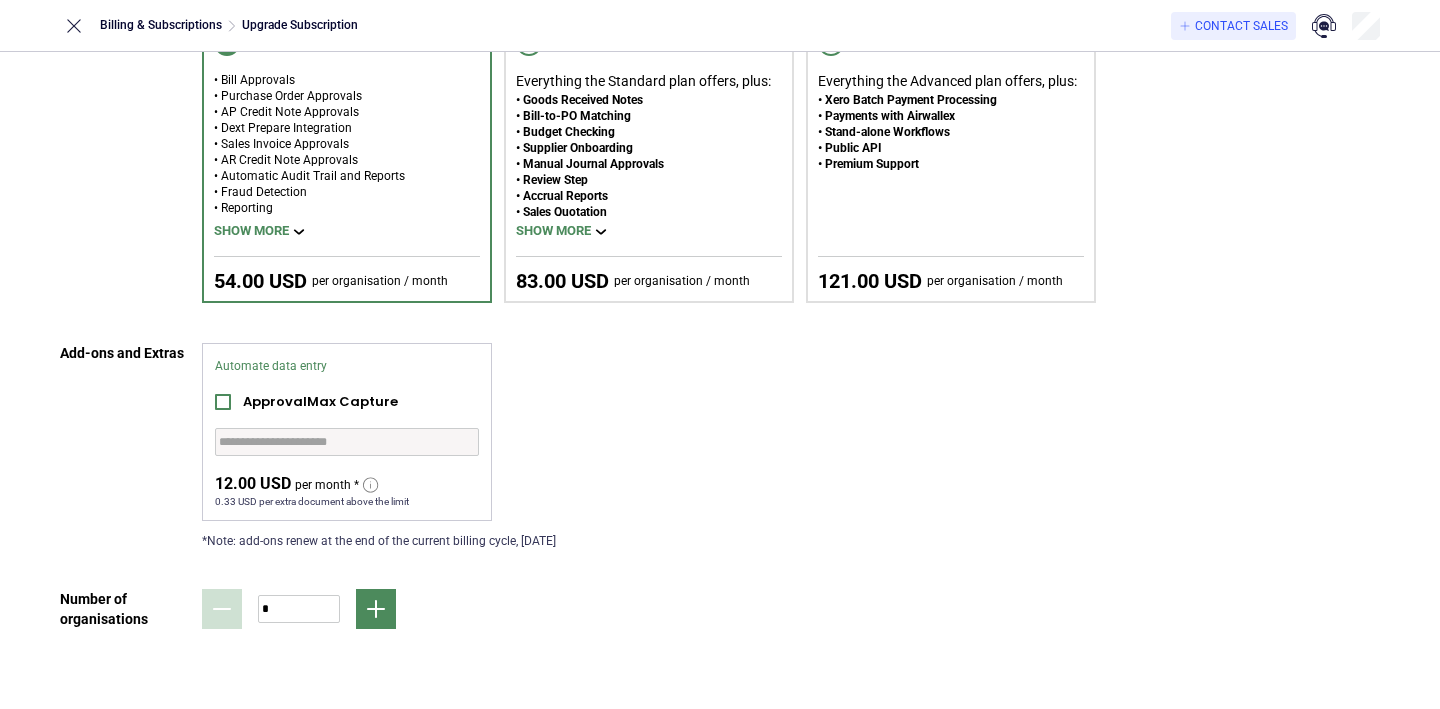 click on "**********" at bounding box center (649, 446) 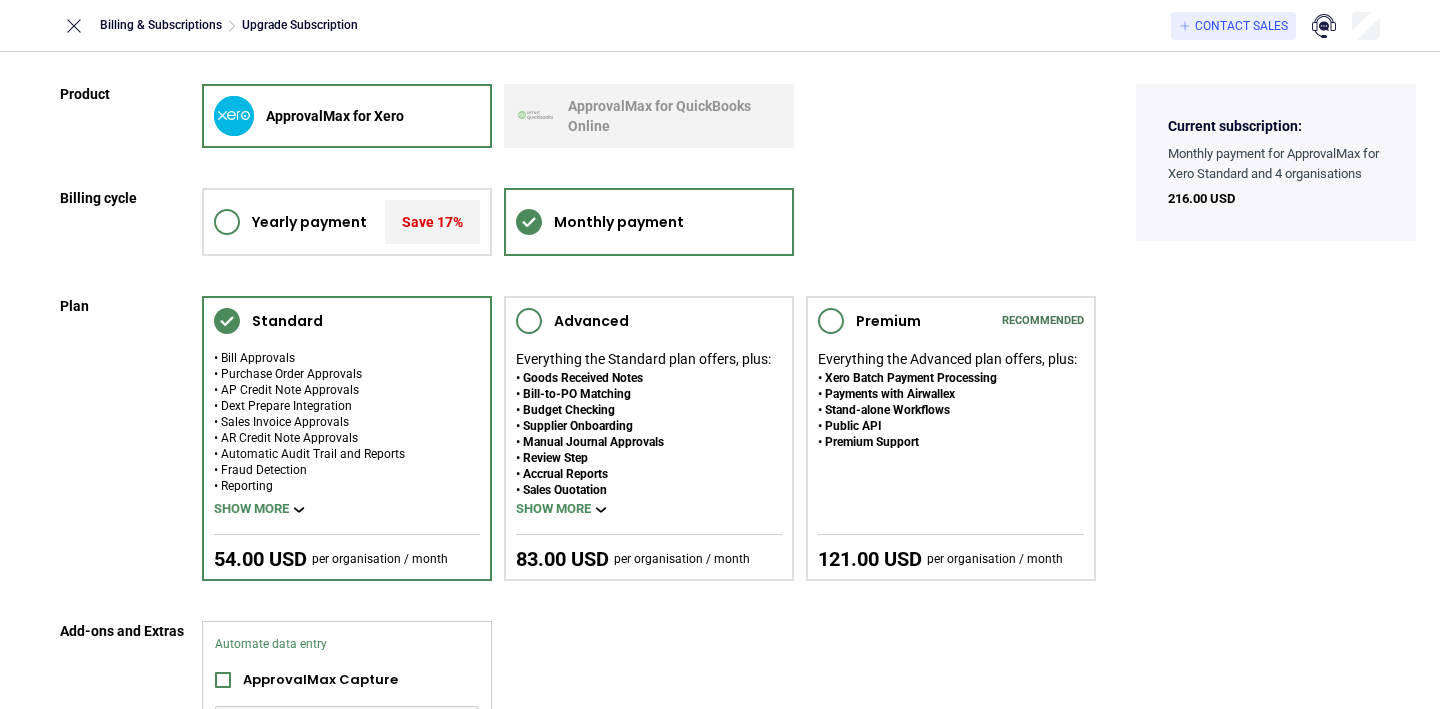 click on "Upgrade Subscription" at bounding box center (300, 25) 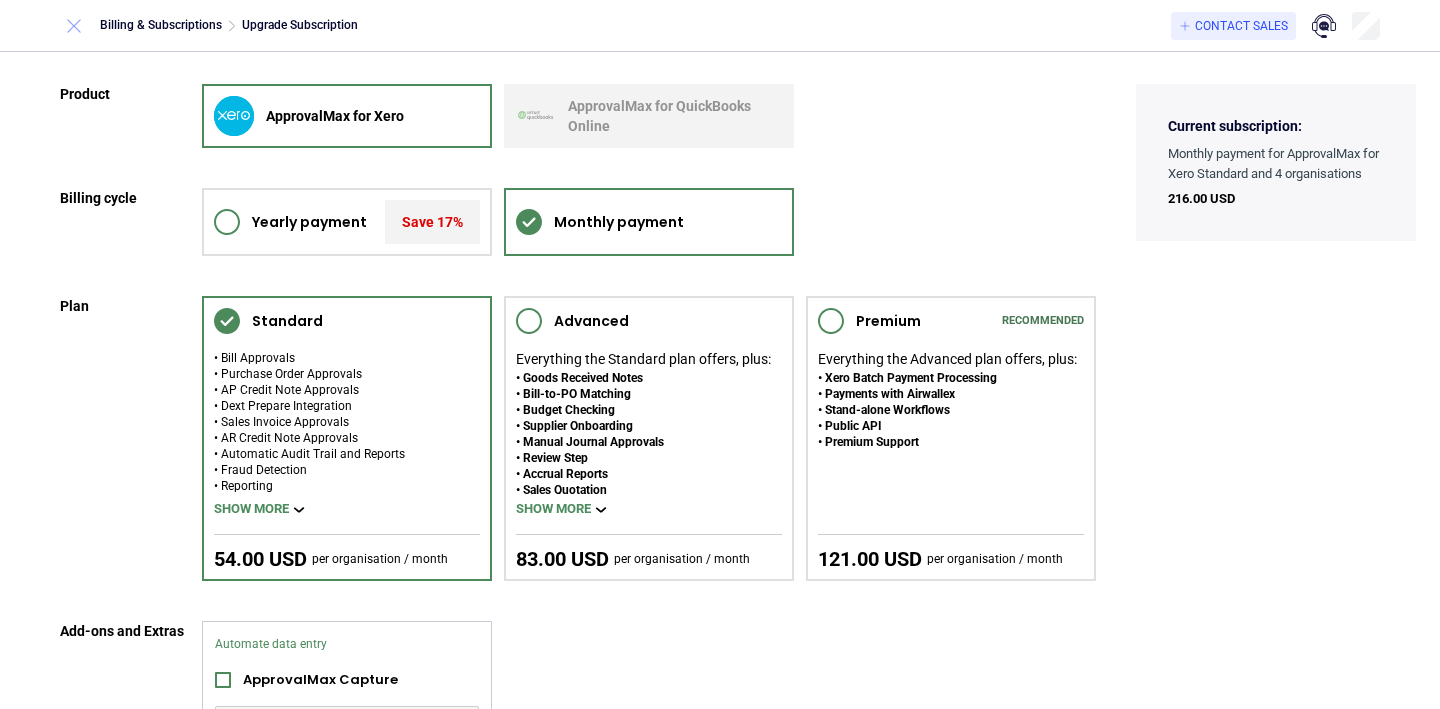click 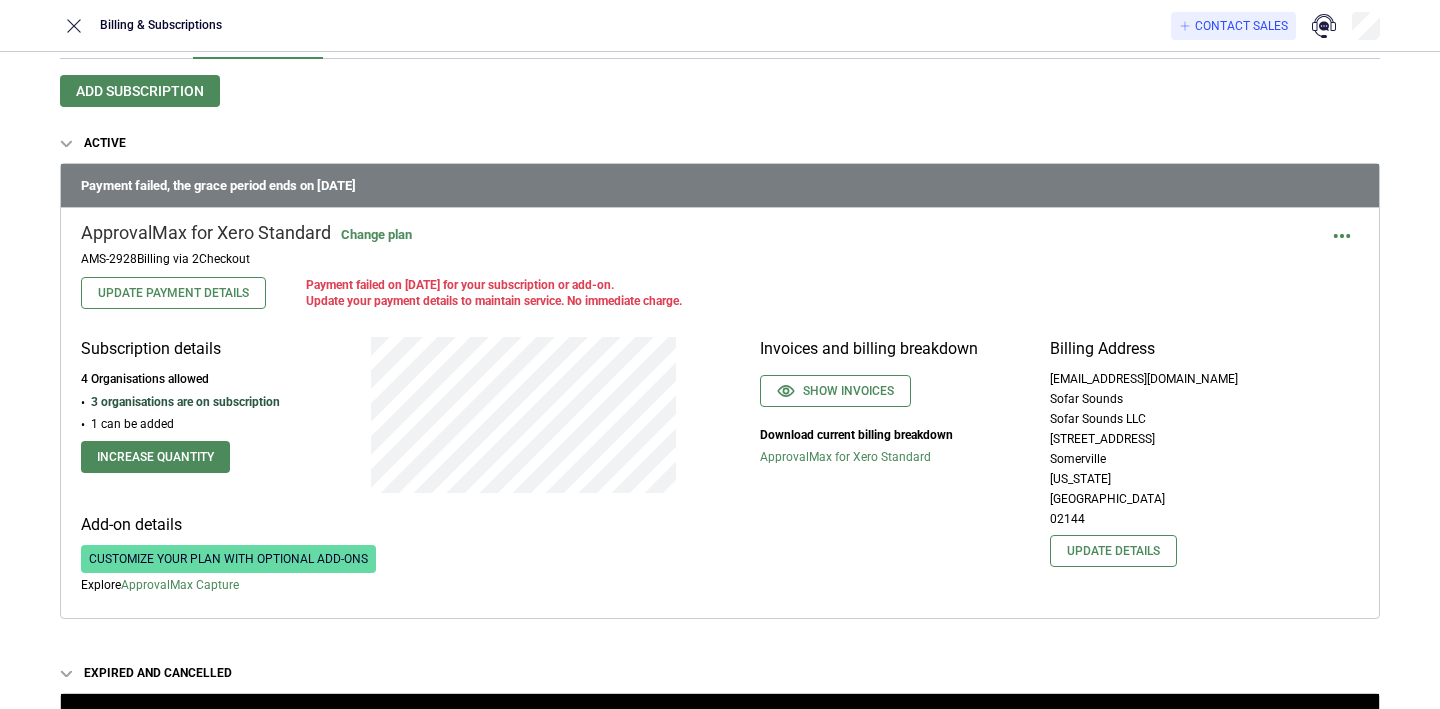 scroll, scrollTop: 0, scrollLeft: 0, axis: both 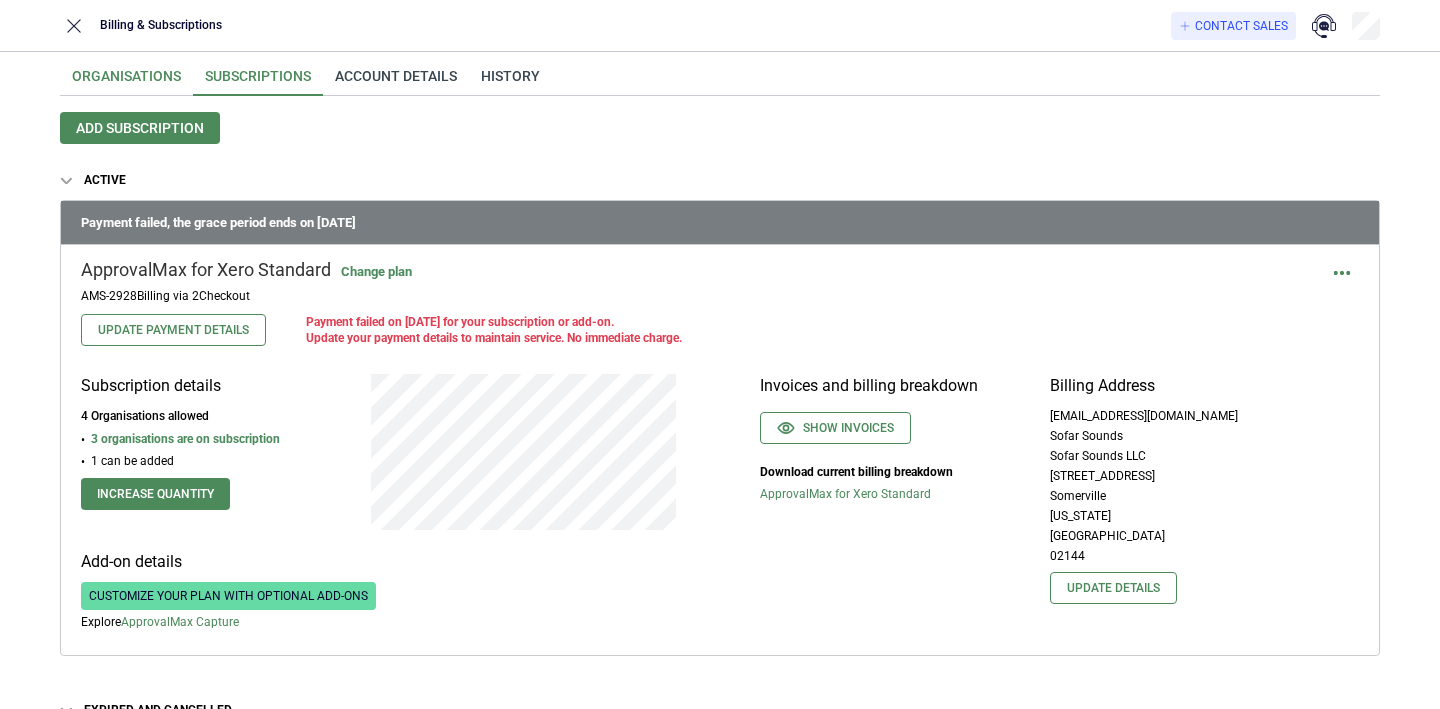 click on "Organisations" at bounding box center (126, 82) 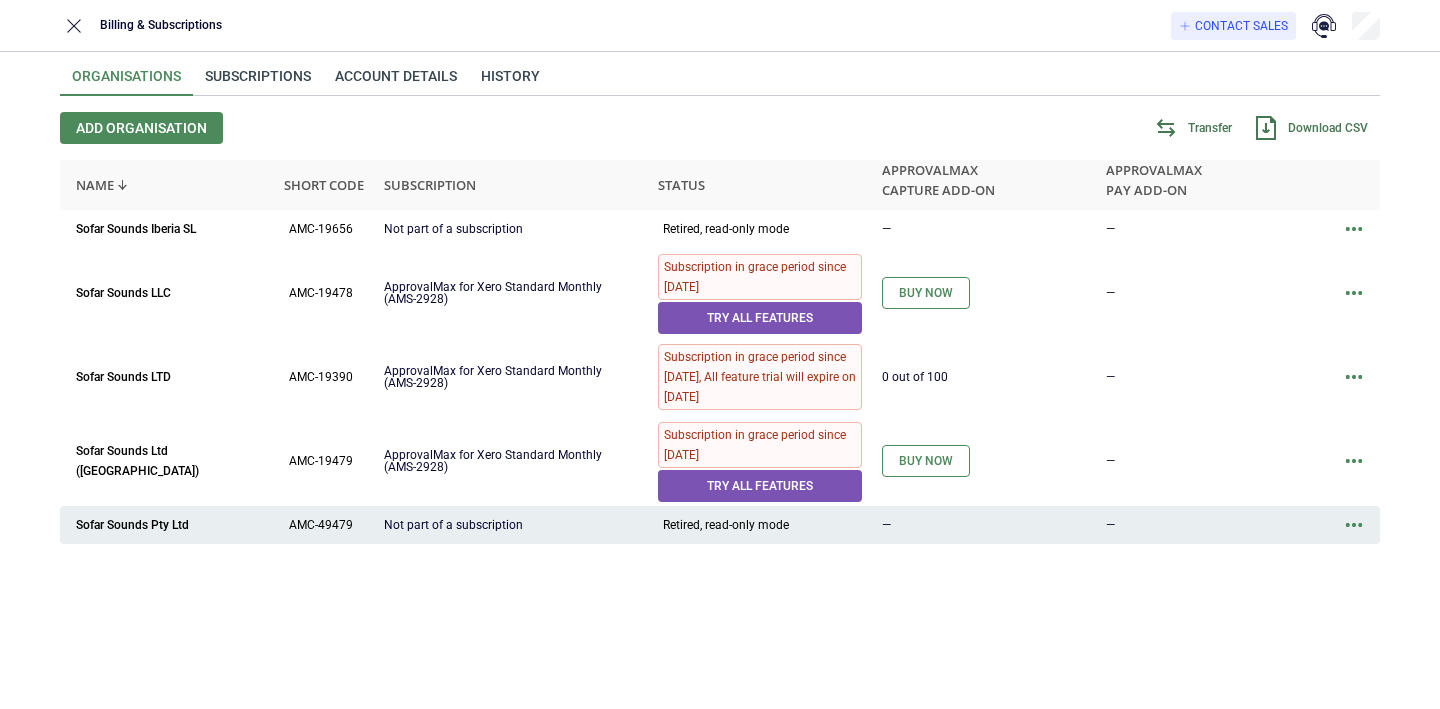 click at bounding box center (1354, 525) 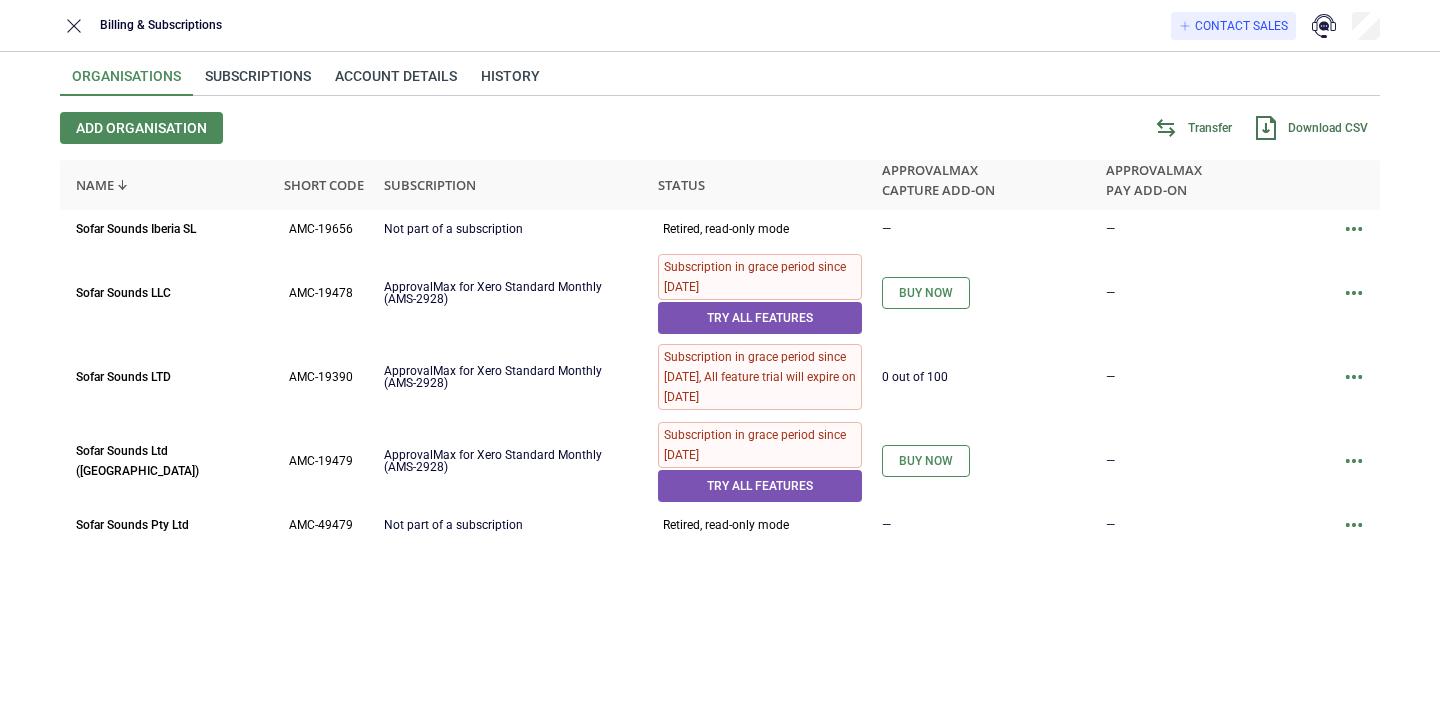 click on "Sofar Sounds Iberia SL AMC-19656 Not part of a subscription Retired, read-only mode — — Sofar Sounds LLC AMC-19478 ApprovalMax for Xero Standard Monthly (AMS-2928) Subscription in grace period since  [DATE] Try all features Buy now — Sofar Sounds LTD AMC-19390 ApprovalMax for Xero Standard Monthly (AMS-2928) Subscription in grace period since  [DATE], All feature trial will expire on [DATE] 0 out of 100 — Sofar Sounds Ltd ([GEOGRAPHIC_DATA]) AMC-19479 ApprovalMax for Xero Standard Monthly (AMS-2928) Subscription in grace period since  [DATE] Try all features Buy now — Sofar Sounds Pty Ltd AMC-49479 Not part of a subscription Retired, read-only mode — —" at bounding box center (720, 439) 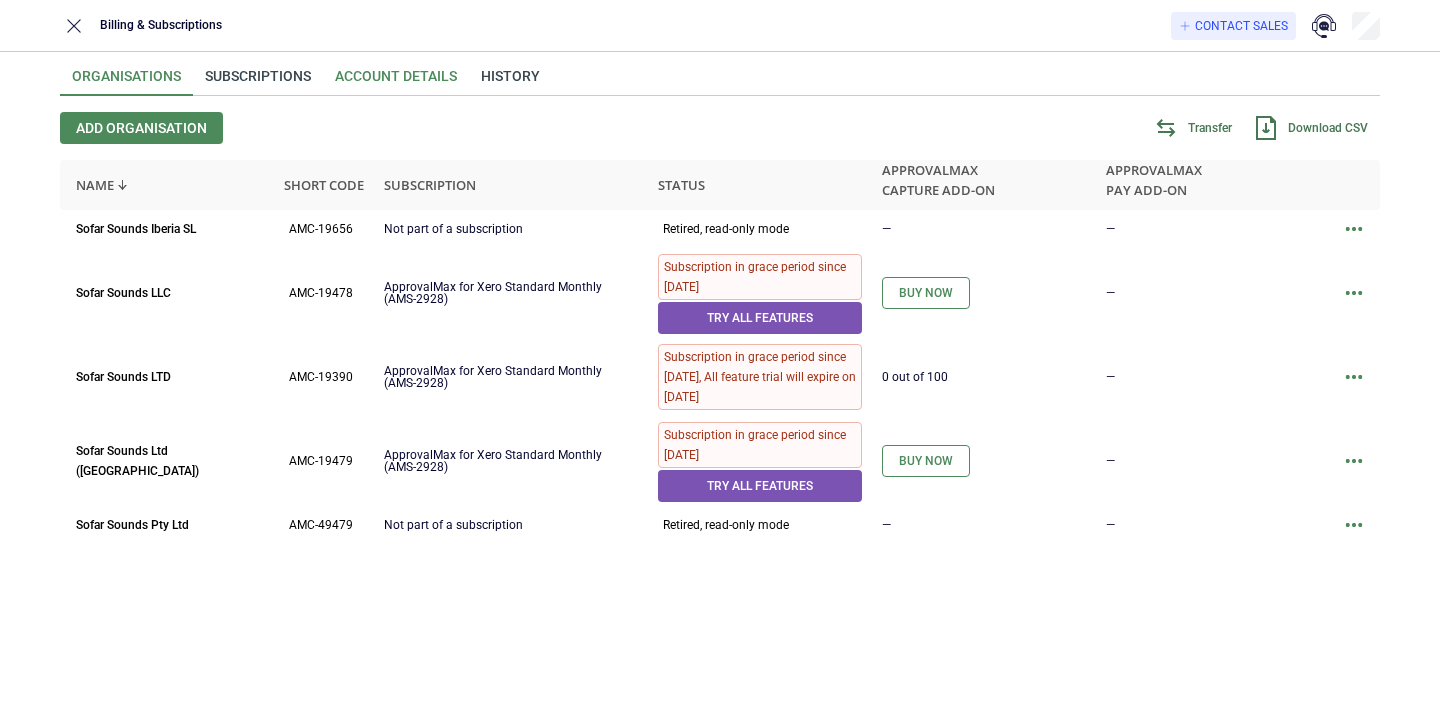 click on "Account details" at bounding box center (396, 82) 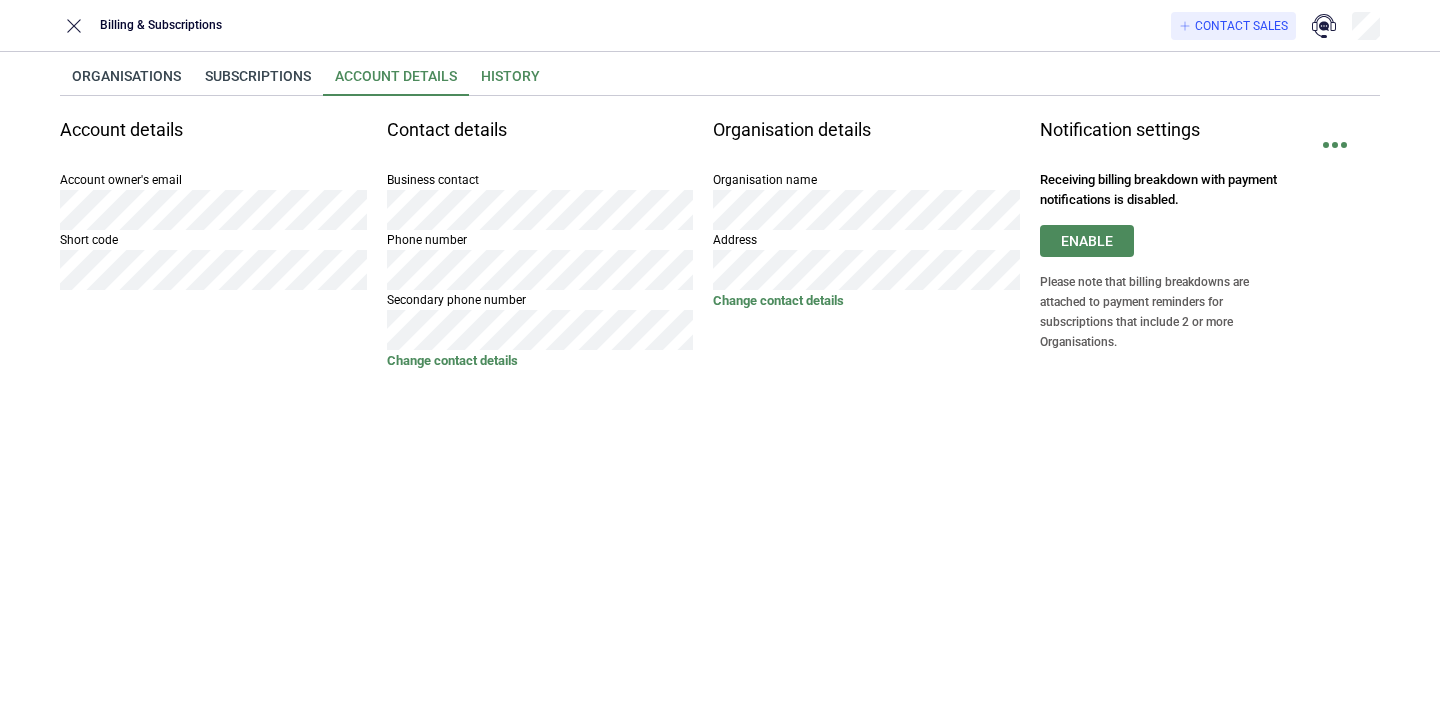 click on "History" at bounding box center (510, 82) 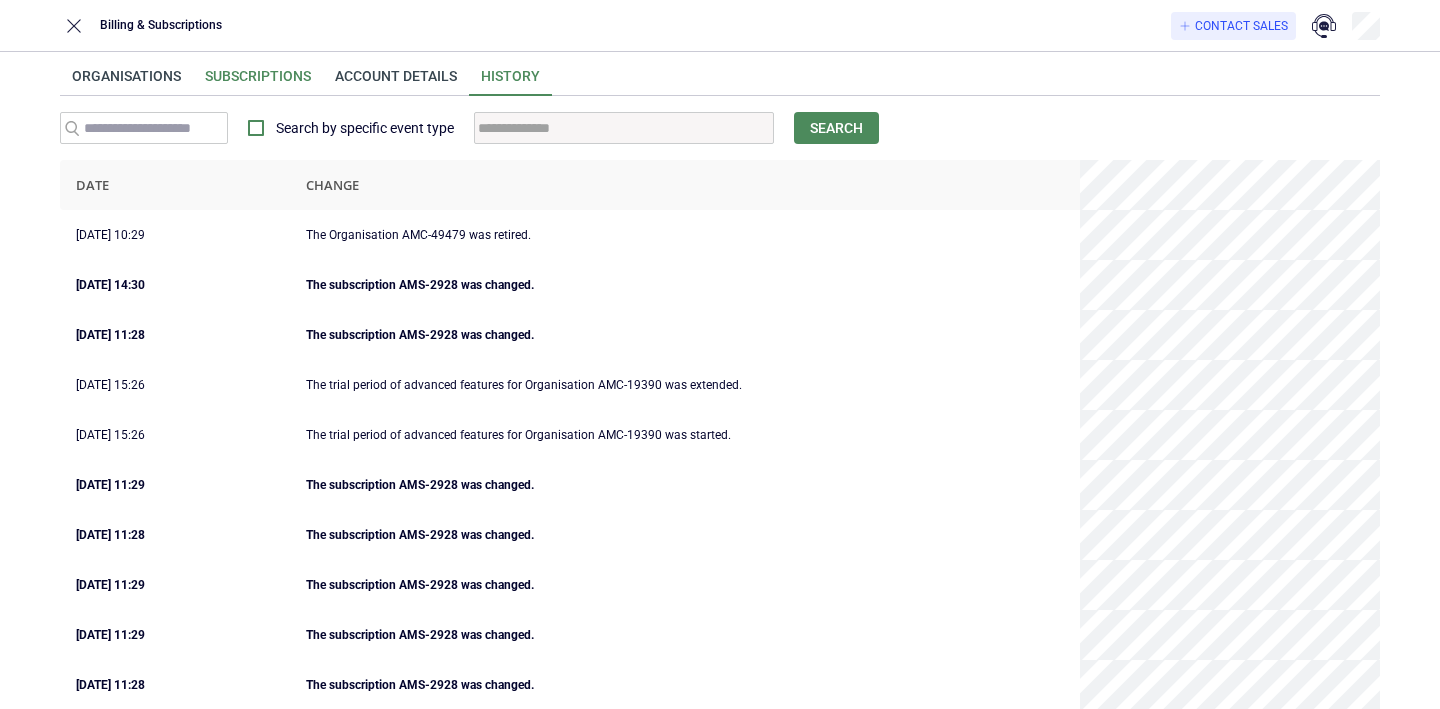 click on "Subscriptions" at bounding box center (258, 82) 